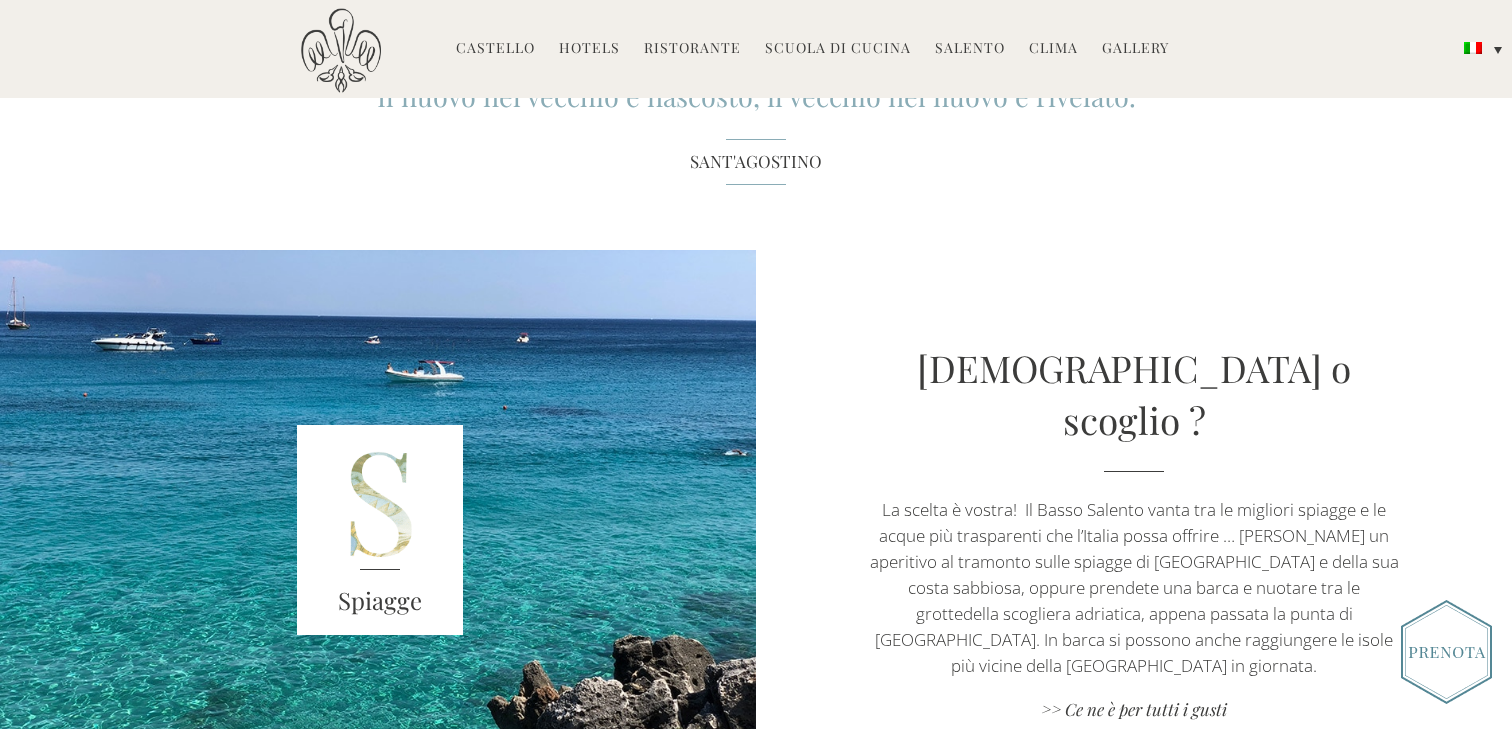scroll, scrollTop: 3044, scrollLeft: 0, axis: vertical 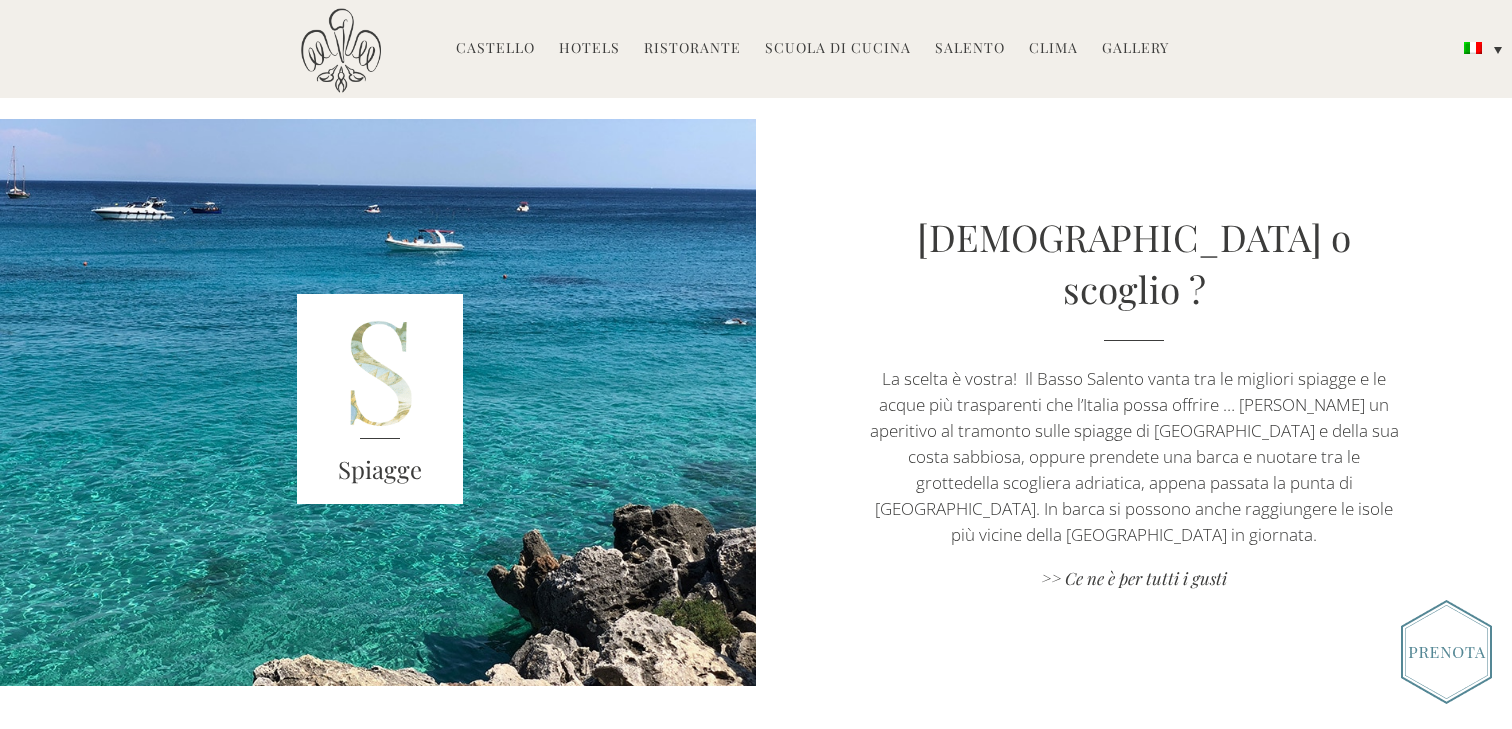click at bounding box center (380, 399) 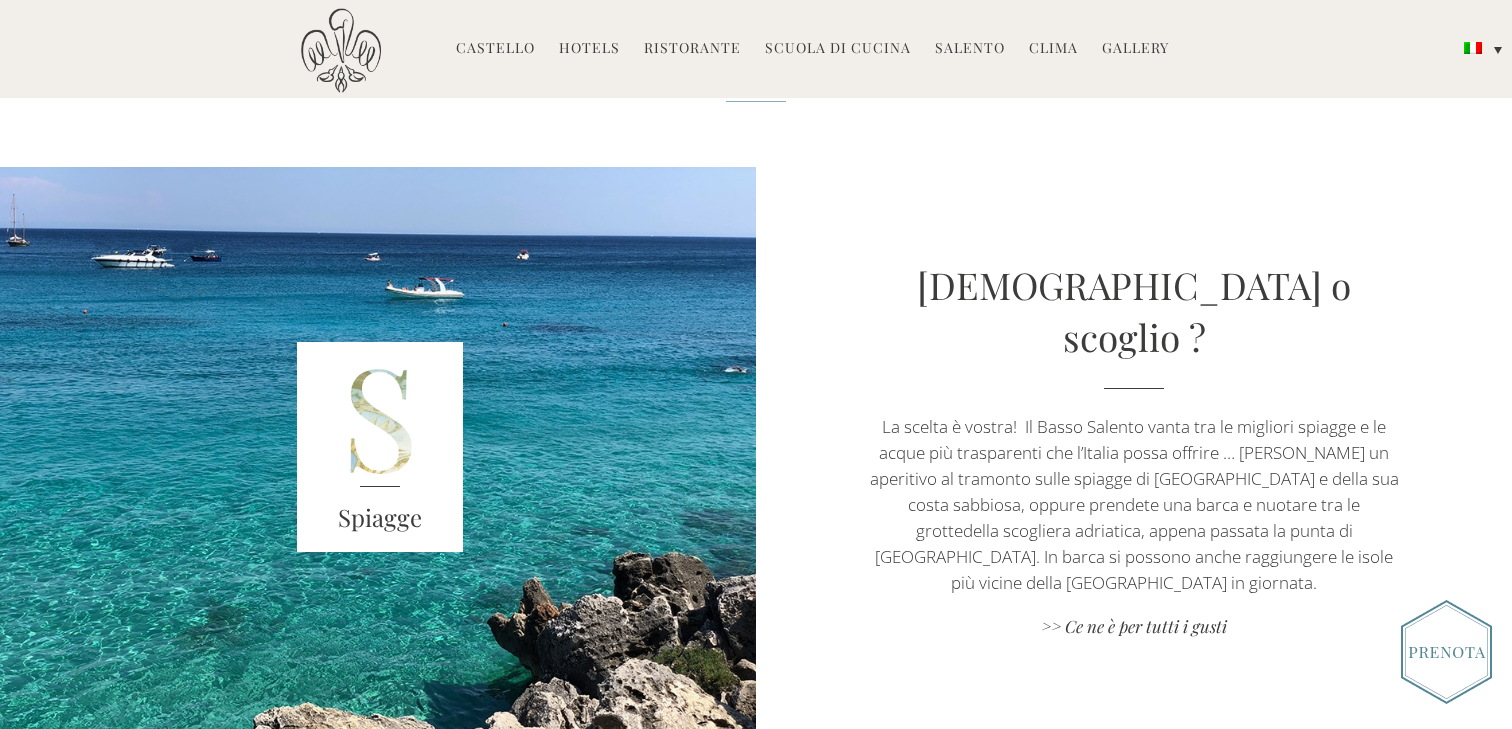 scroll, scrollTop: 2969, scrollLeft: 0, axis: vertical 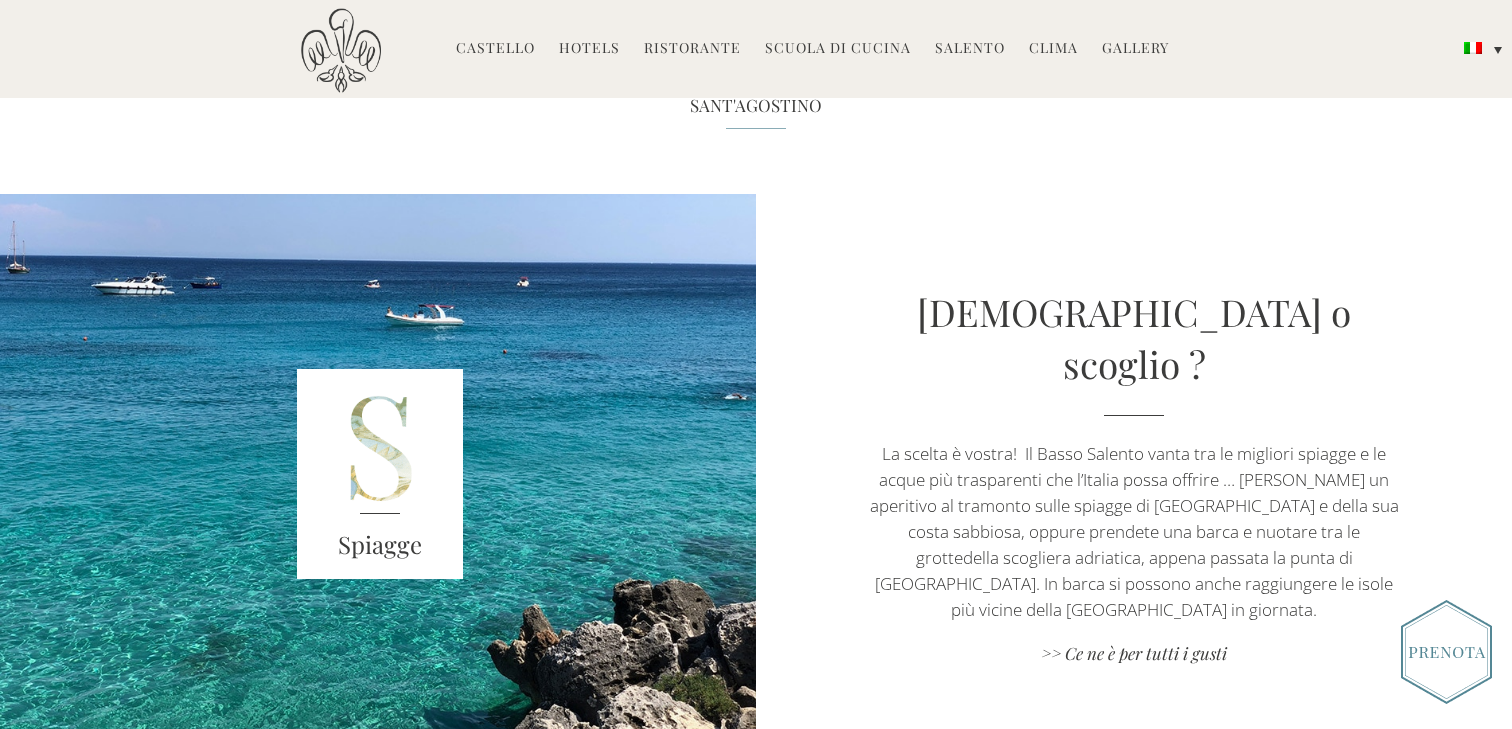 click on "Sabbia o scoglio ?" at bounding box center [1134, 337] 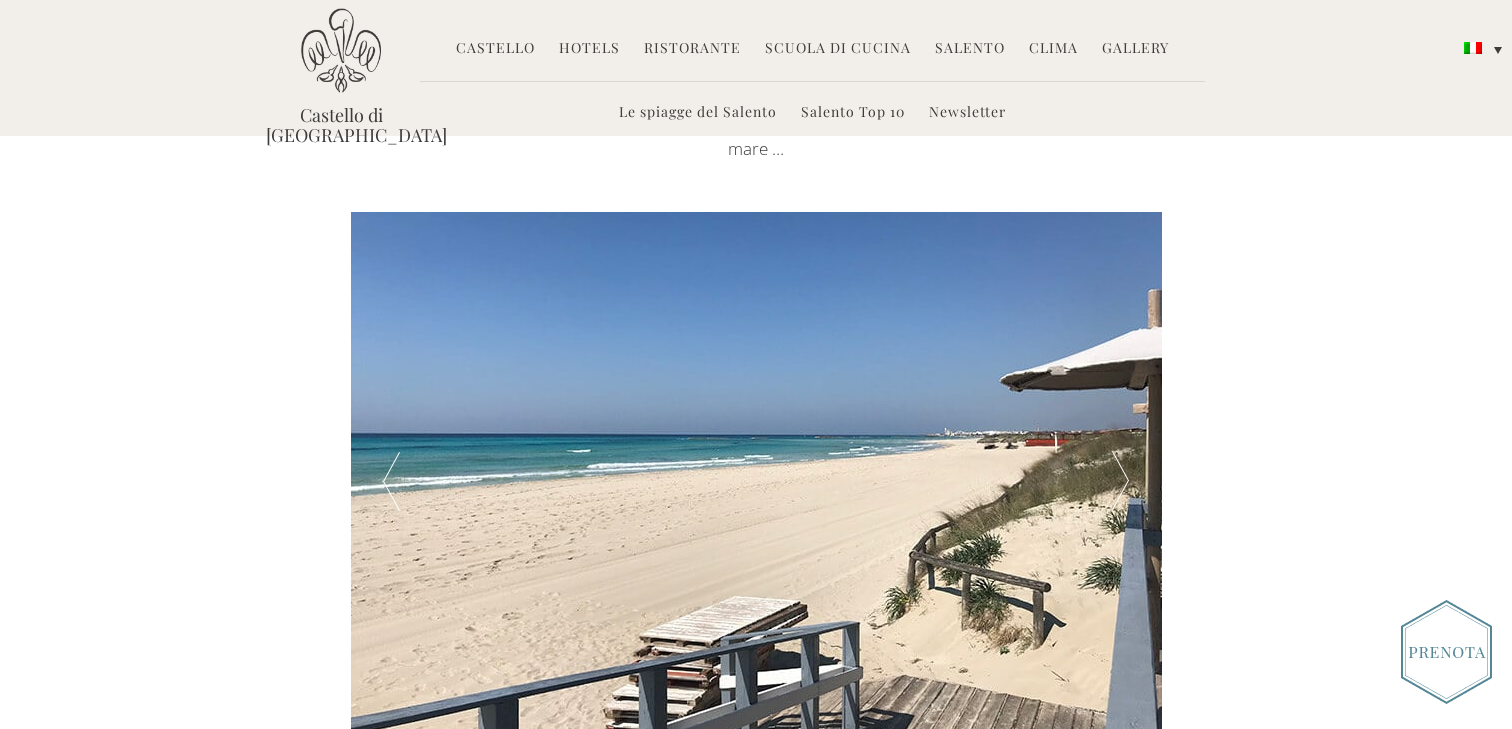 scroll, scrollTop: 690, scrollLeft: 0, axis: vertical 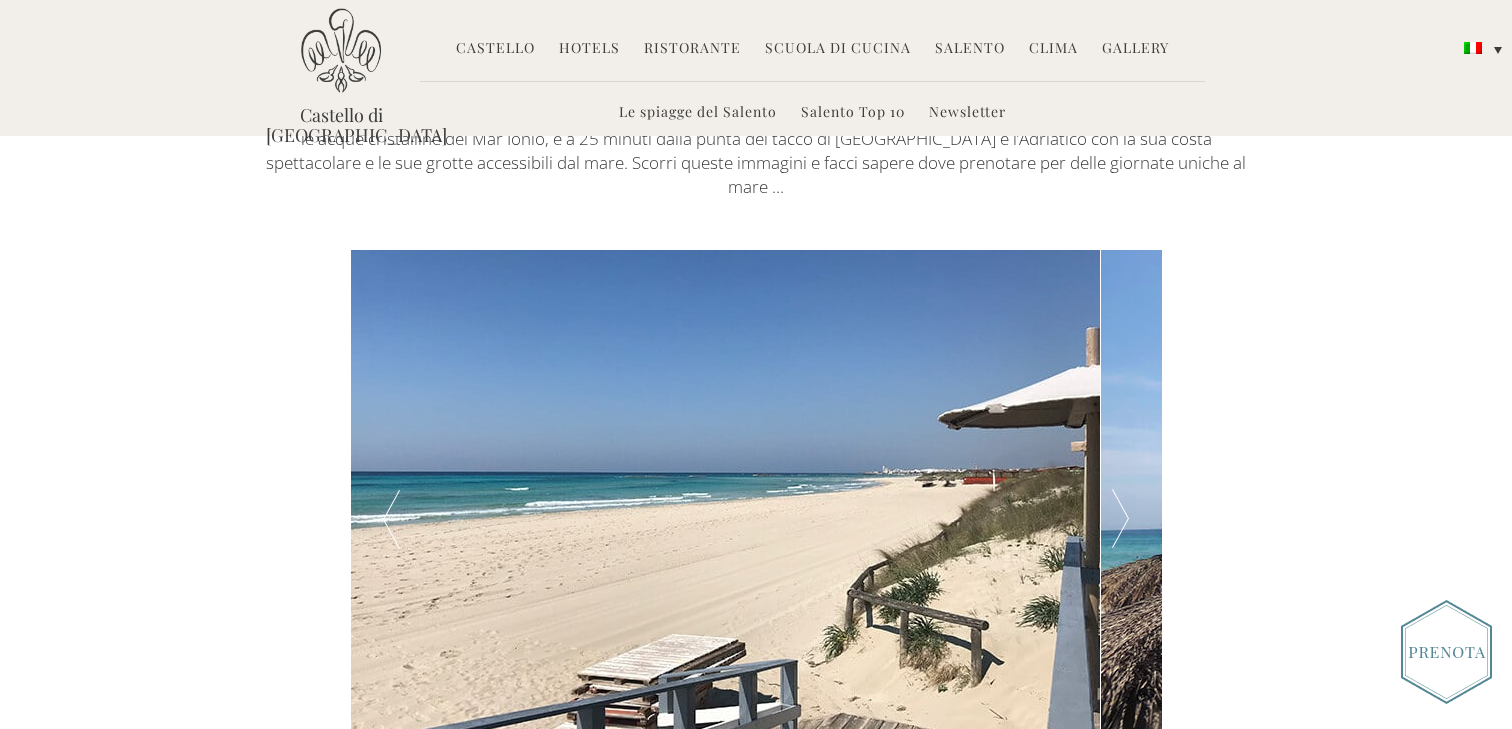 click at bounding box center (1120, 520) 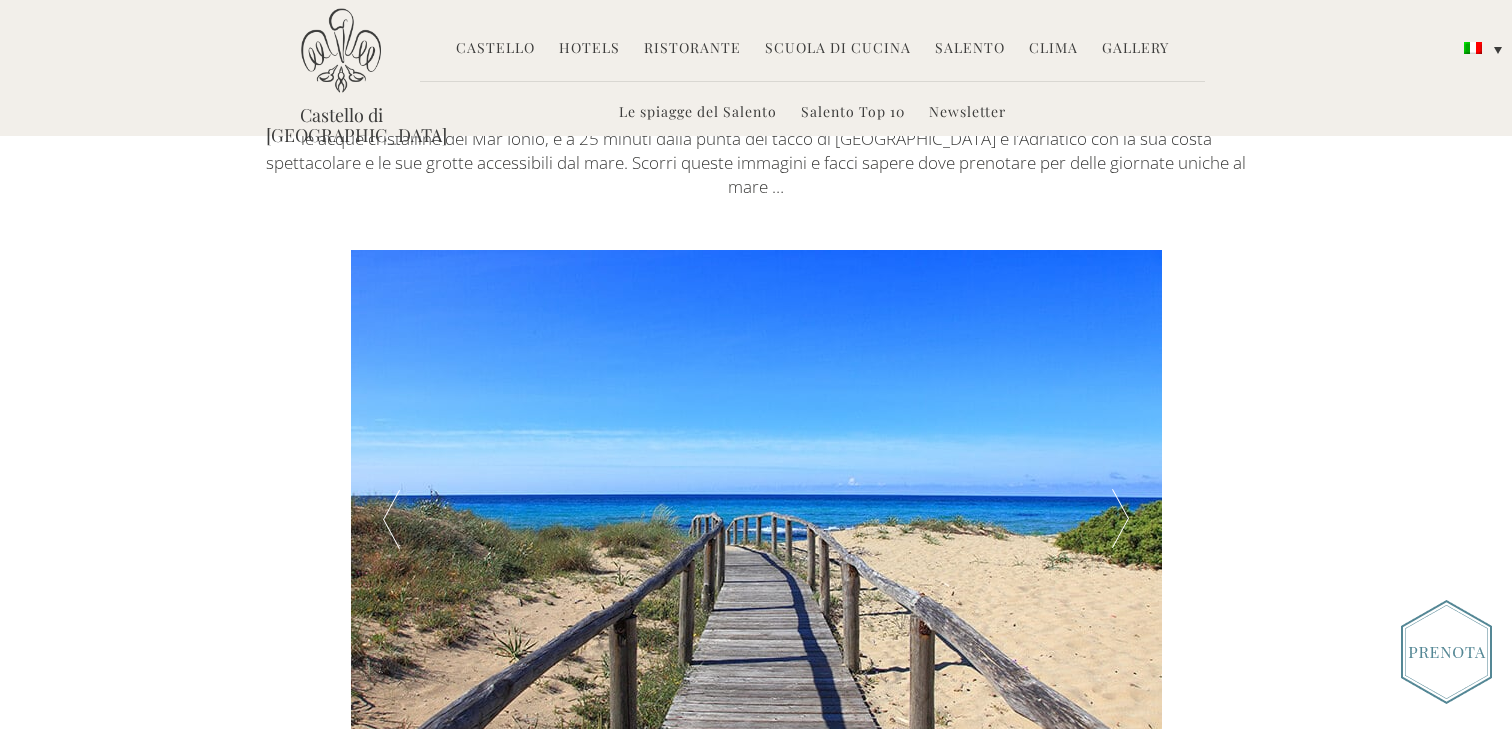 click at bounding box center [1120, 520] 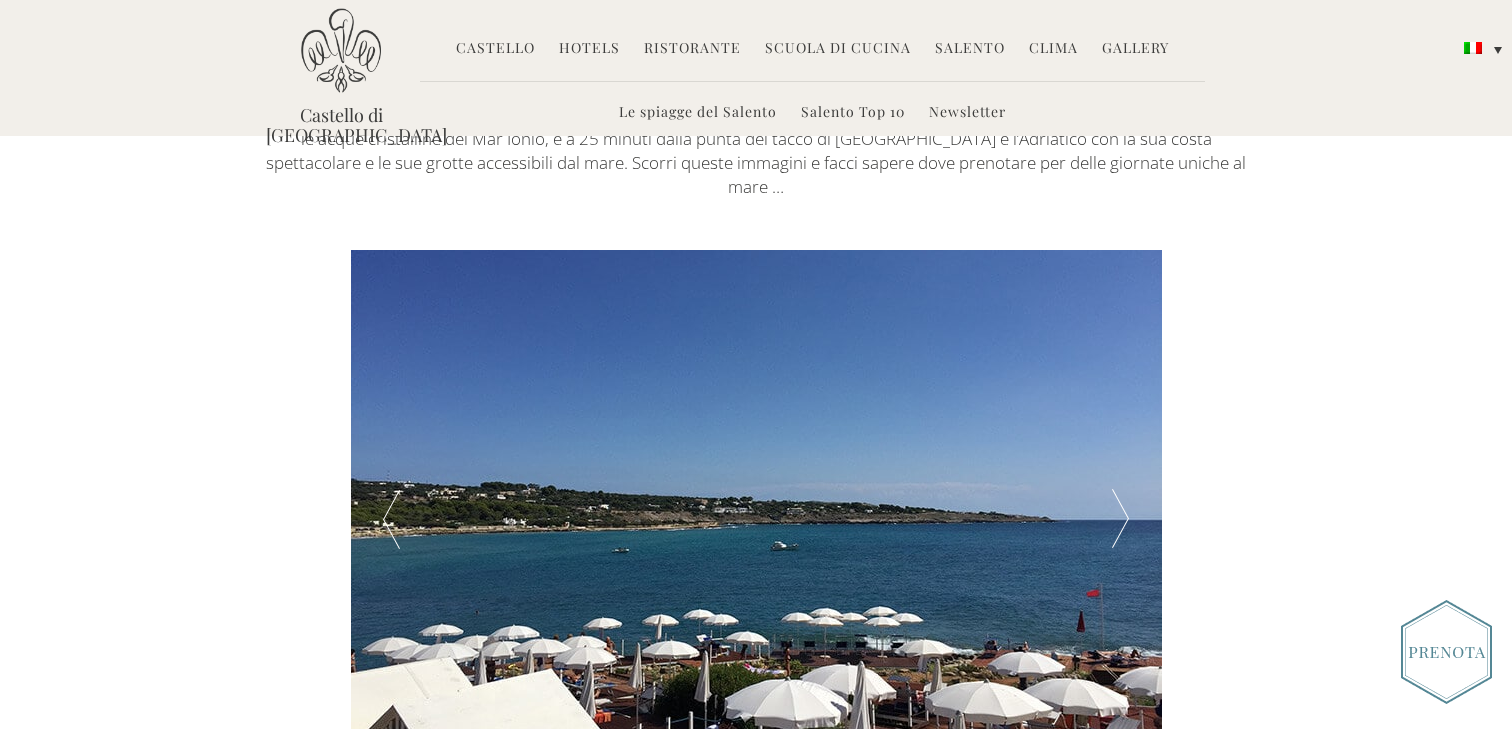 click at bounding box center (1120, 520) 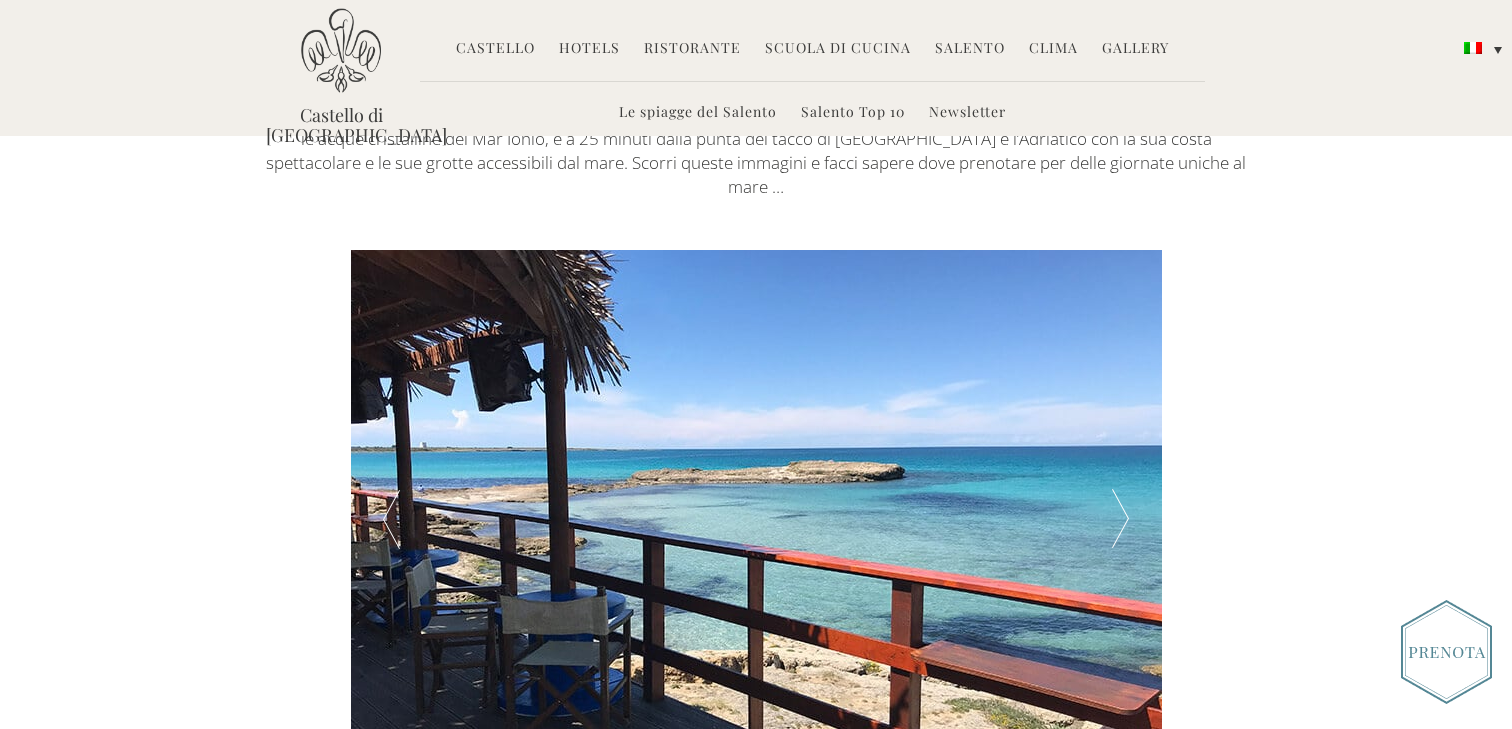 click at bounding box center (1120, 520) 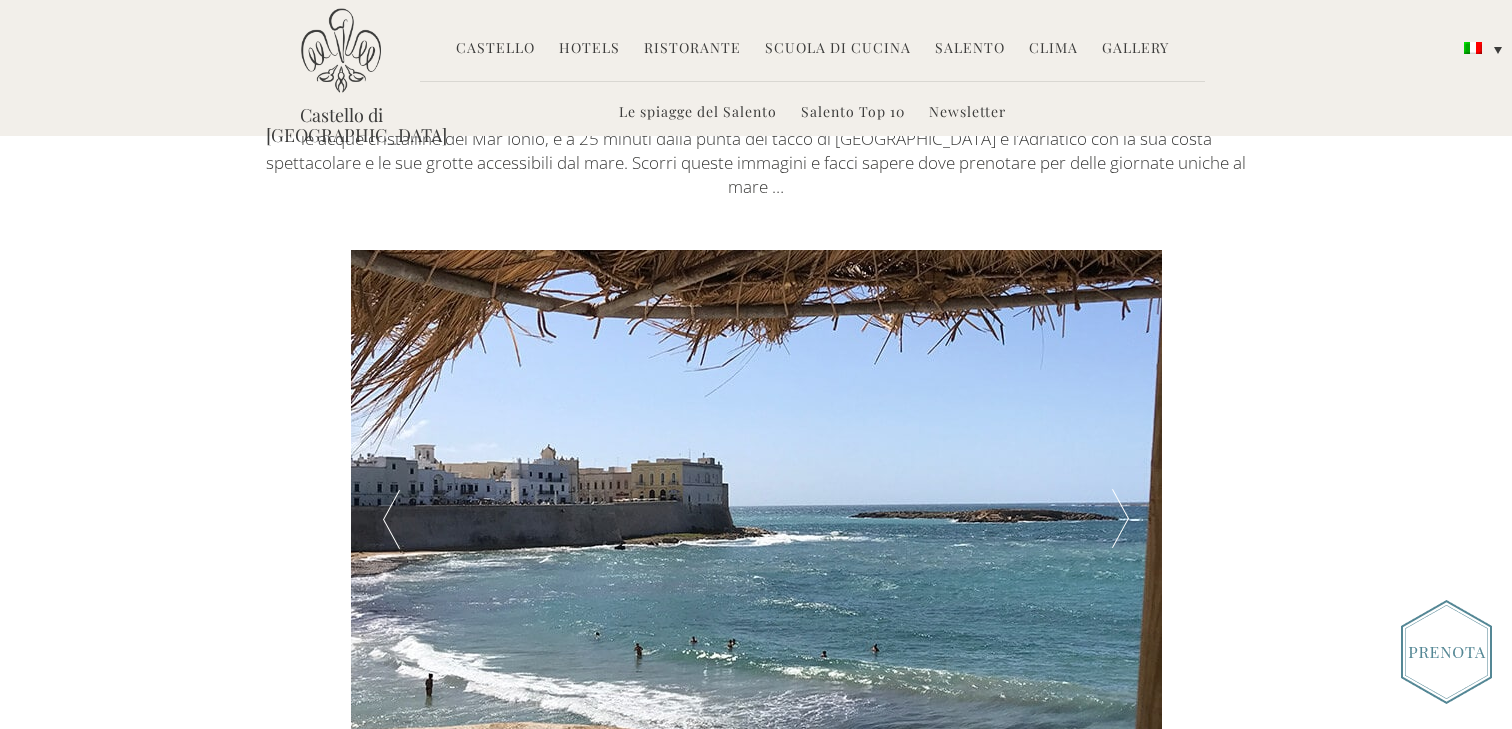 click at bounding box center [1120, 520] 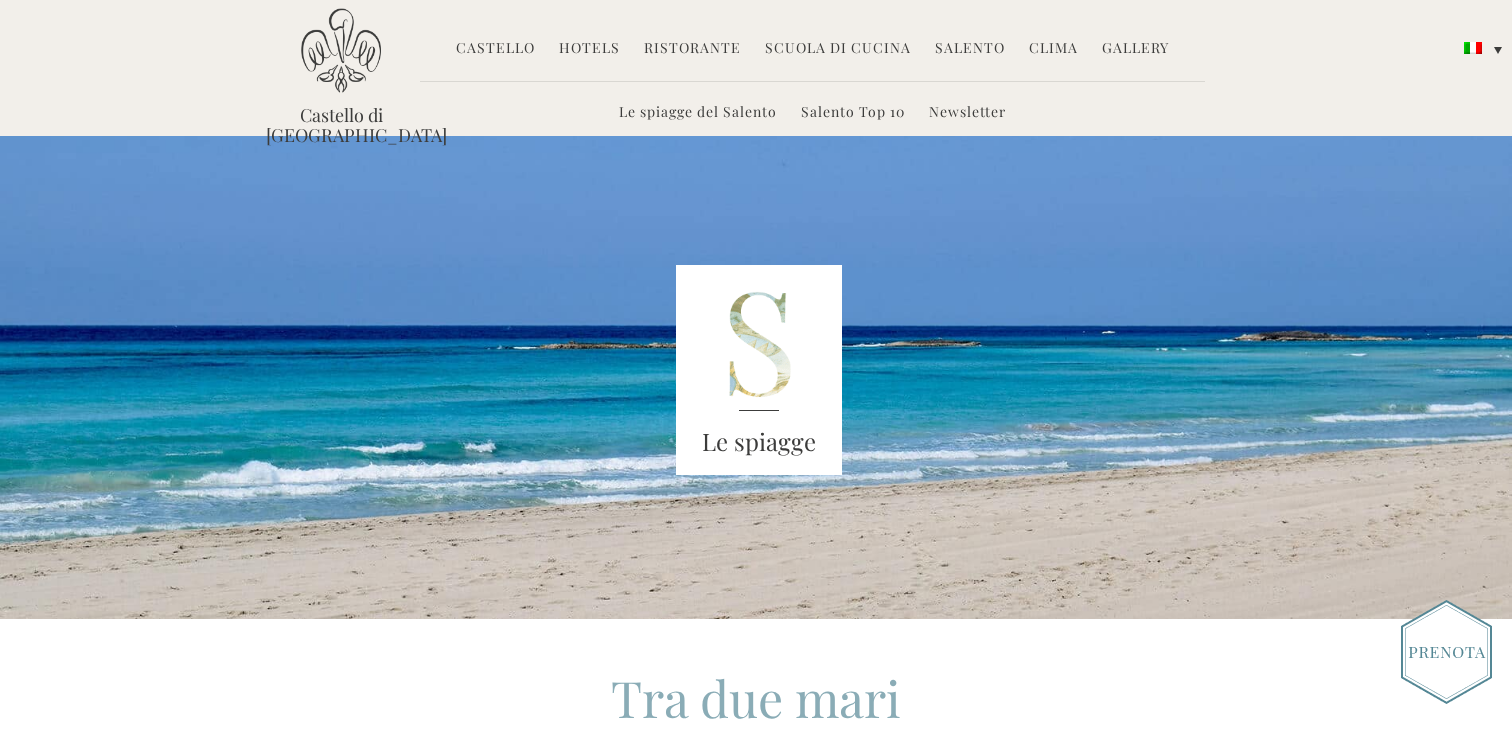 scroll, scrollTop: 0, scrollLeft: 0, axis: both 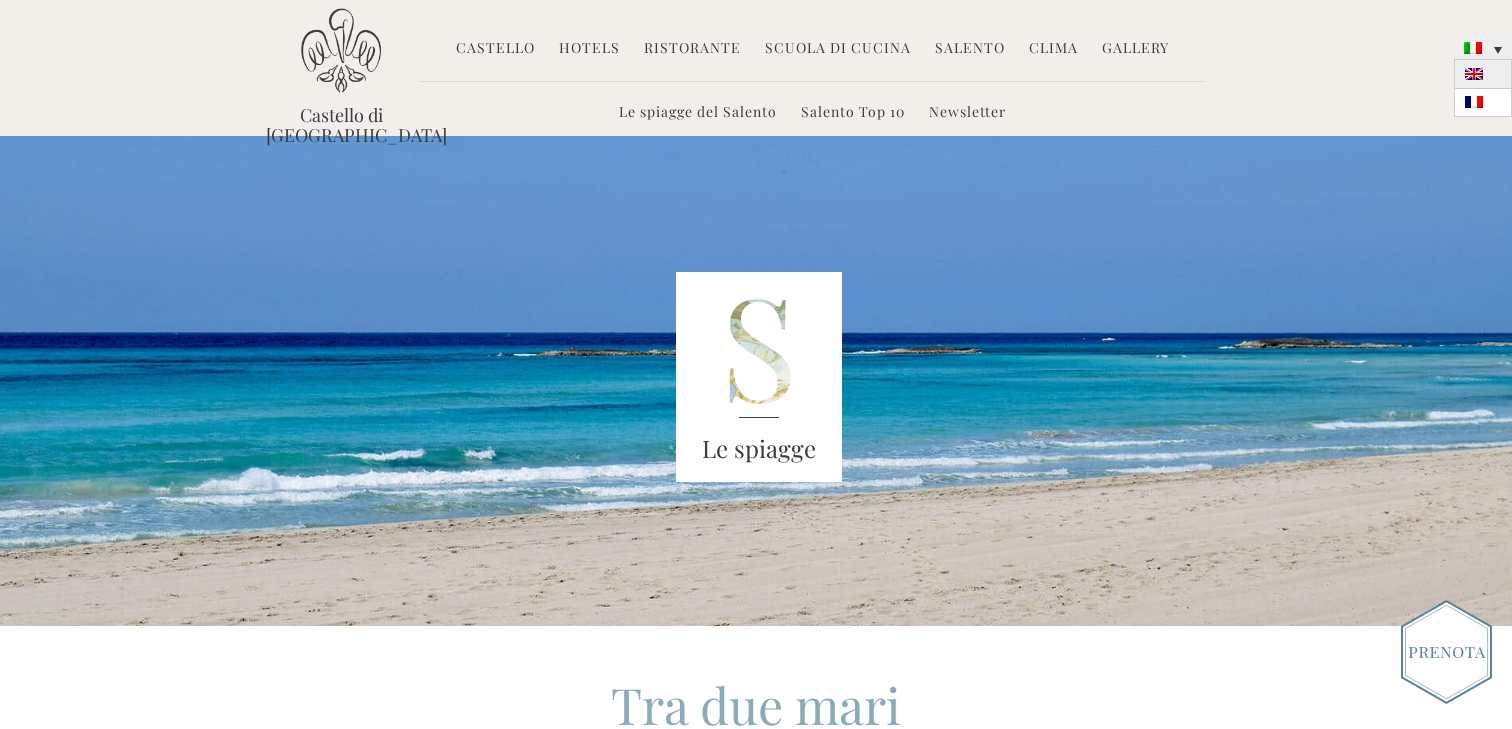 click at bounding box center (1483, 74) 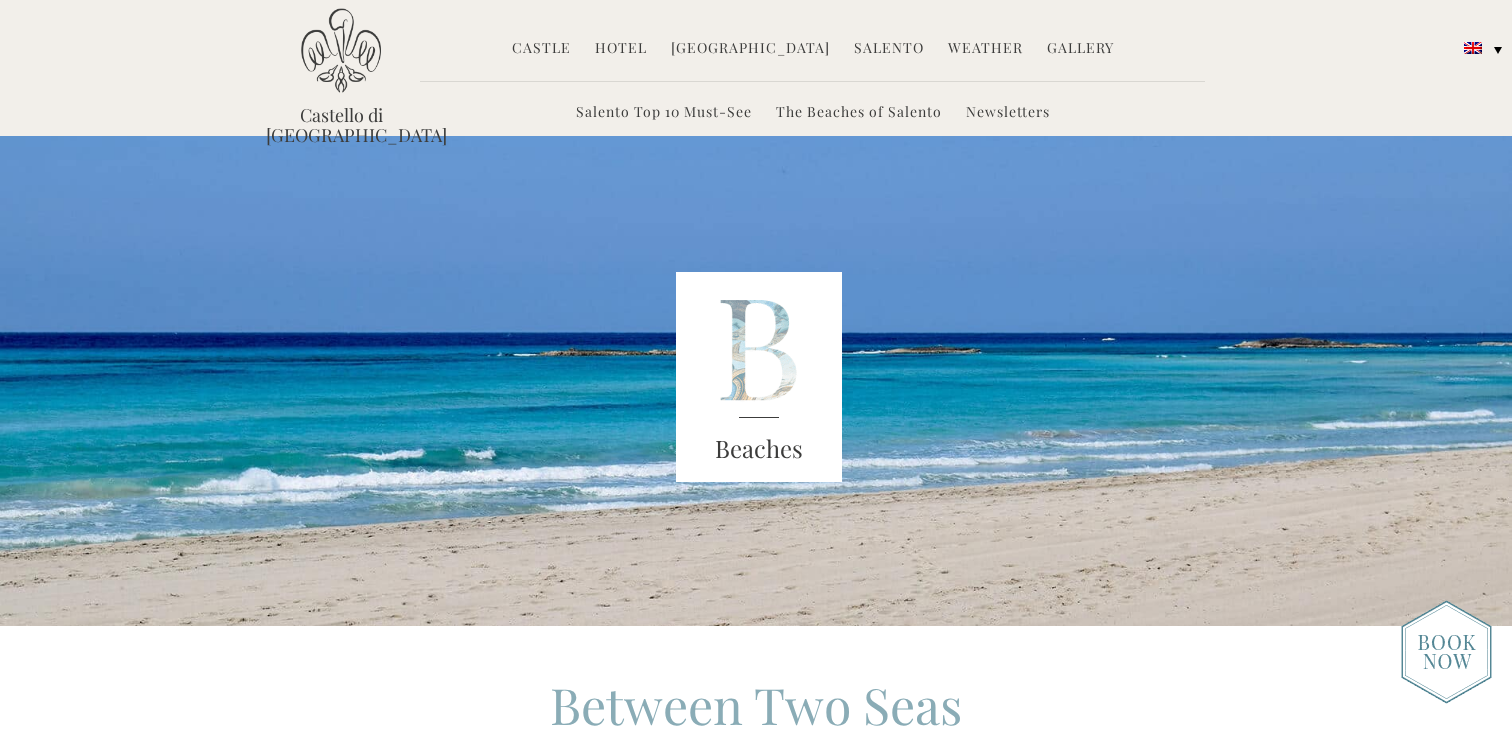 scroll, scrollTop: 0, scrollLeft: 0, axis: both 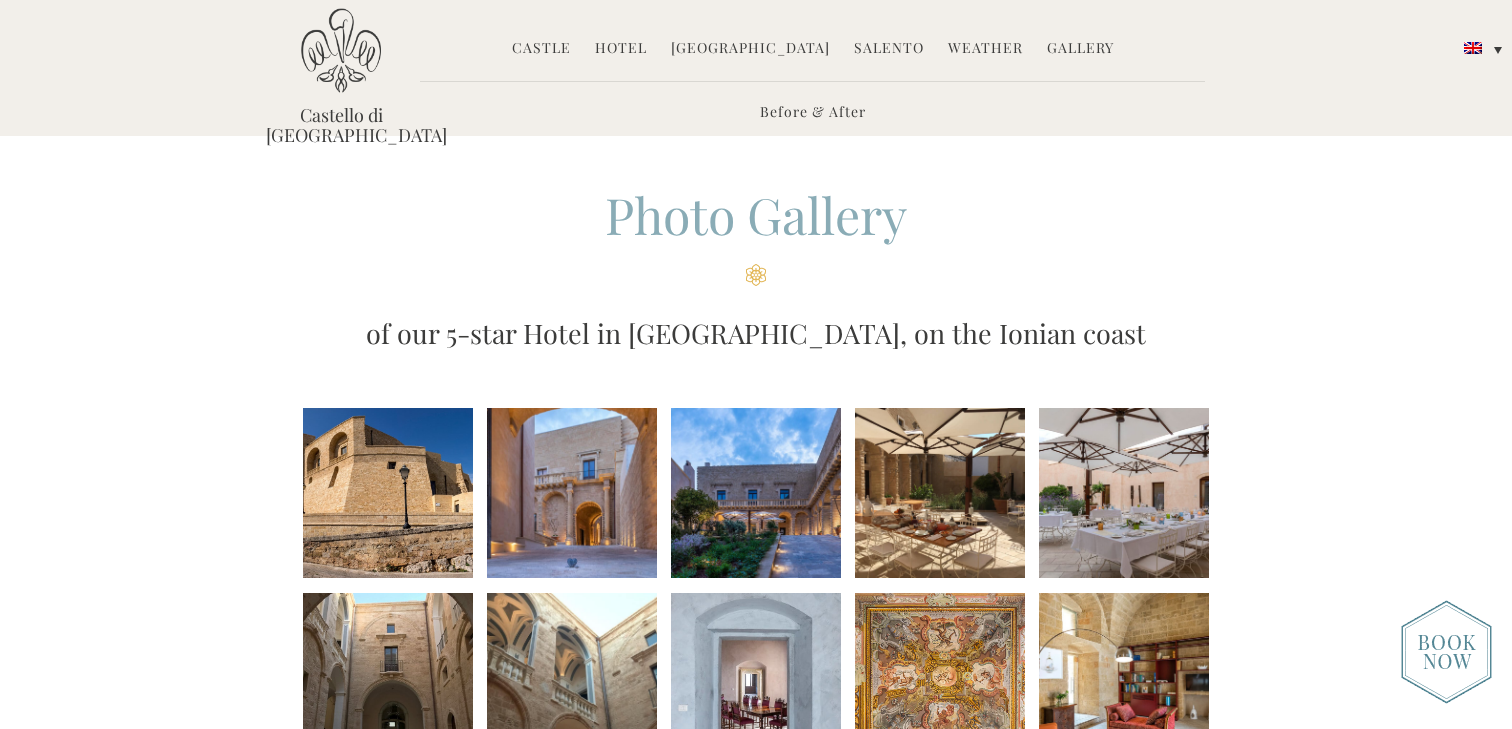 click on "Cookery School" at bounding box center (750, 49) 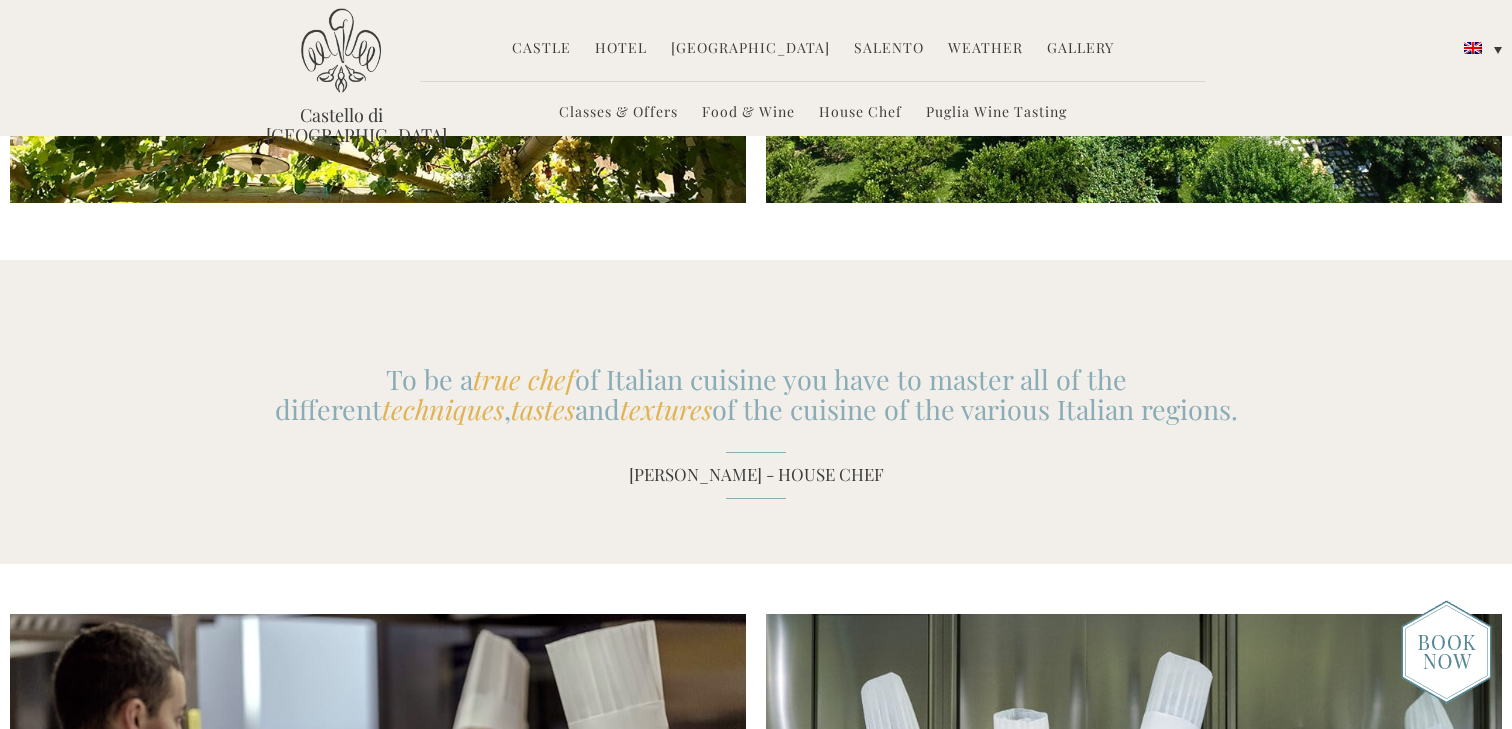 scroll, scrollTop: 3914, scrollLeft: 0, axis: vertical 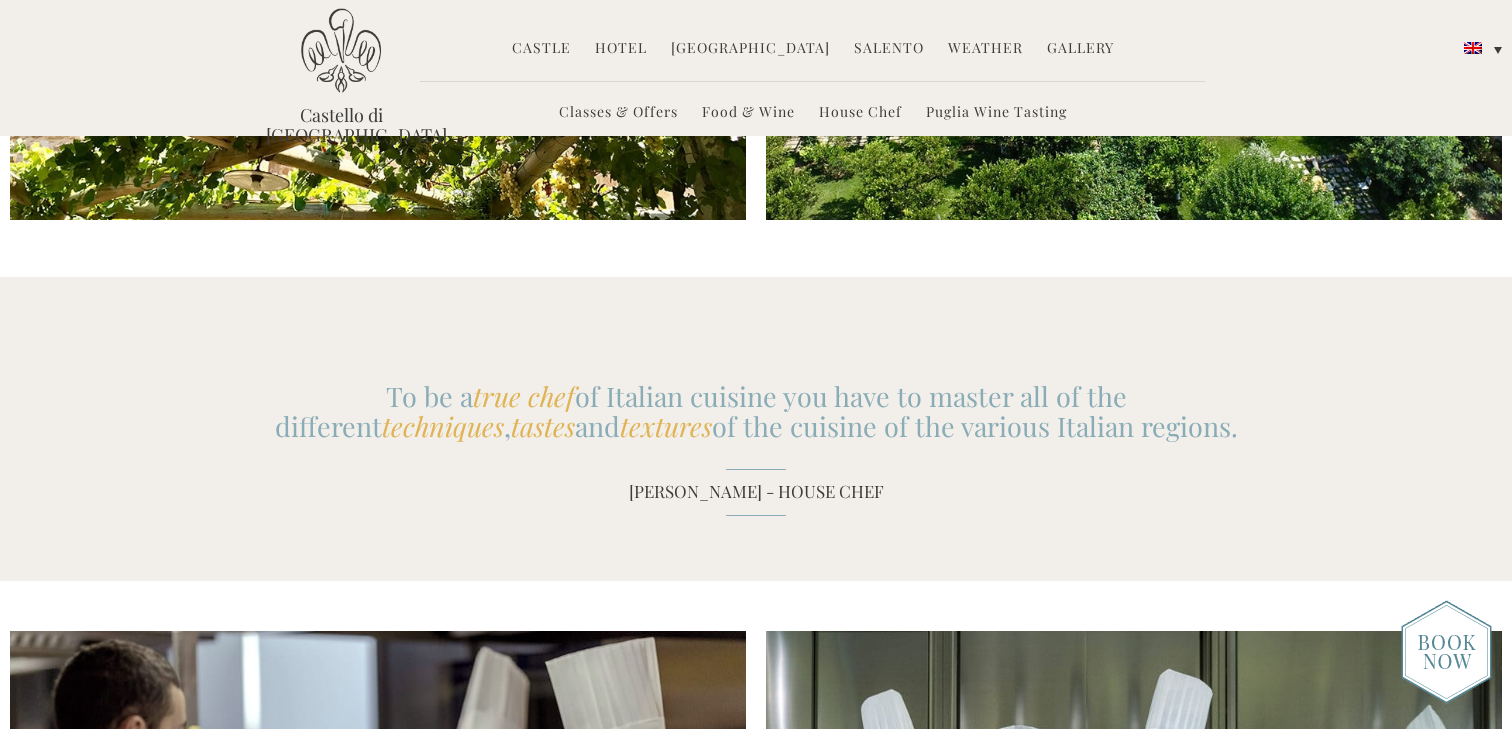 click on "House Chef" at bounding box center (860, 113) 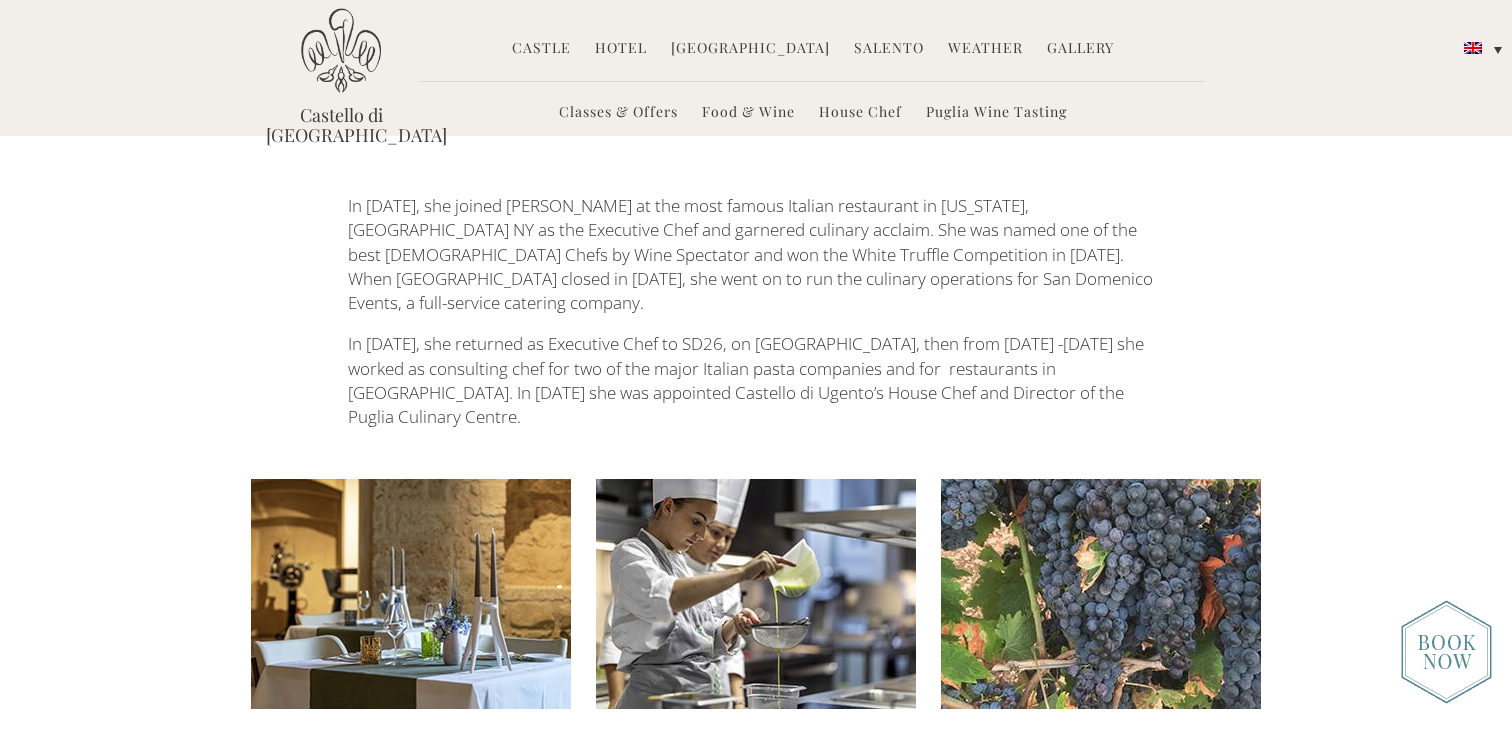 scroll, scrollTop: 1612, scrollLeft: 0, axis: vertical 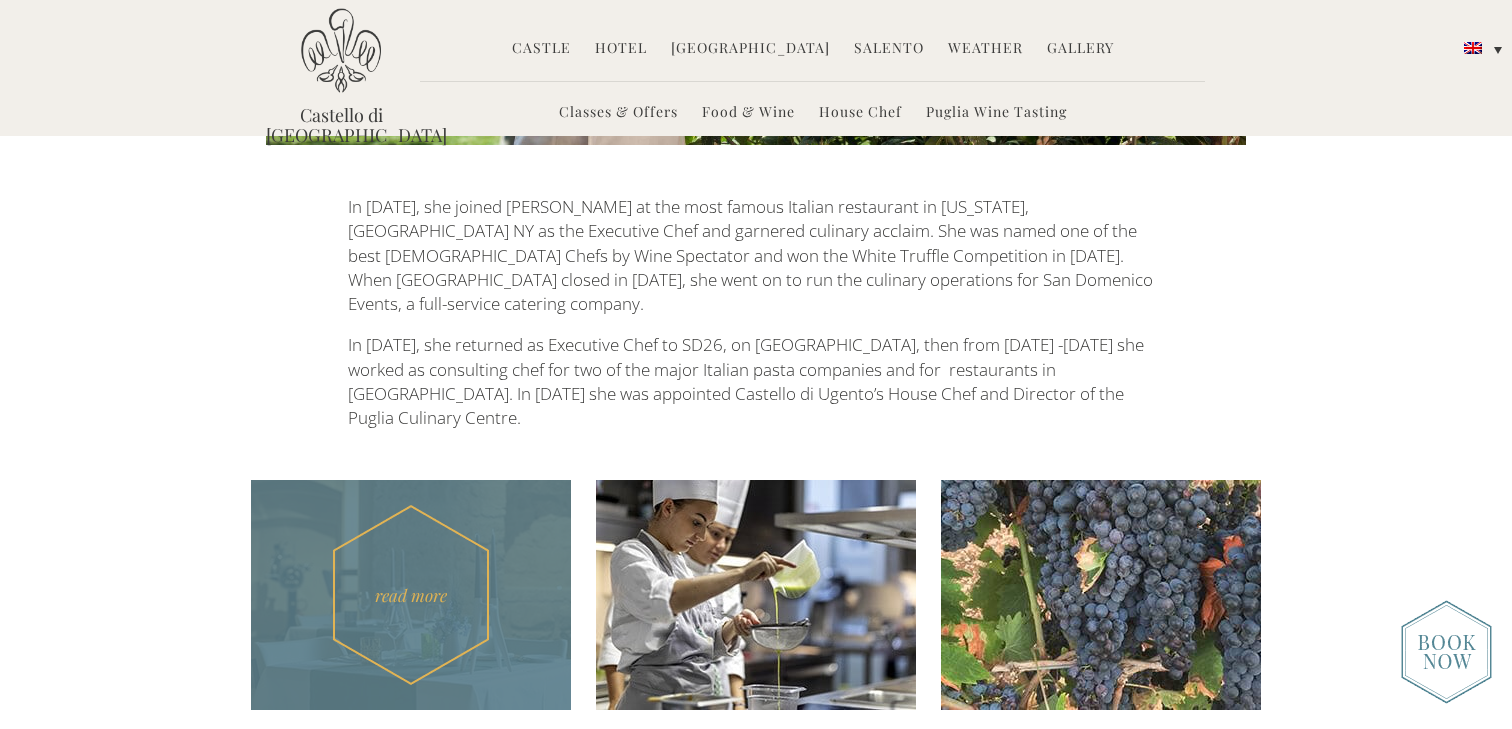click on "read more" at bounding box center [411, 595] 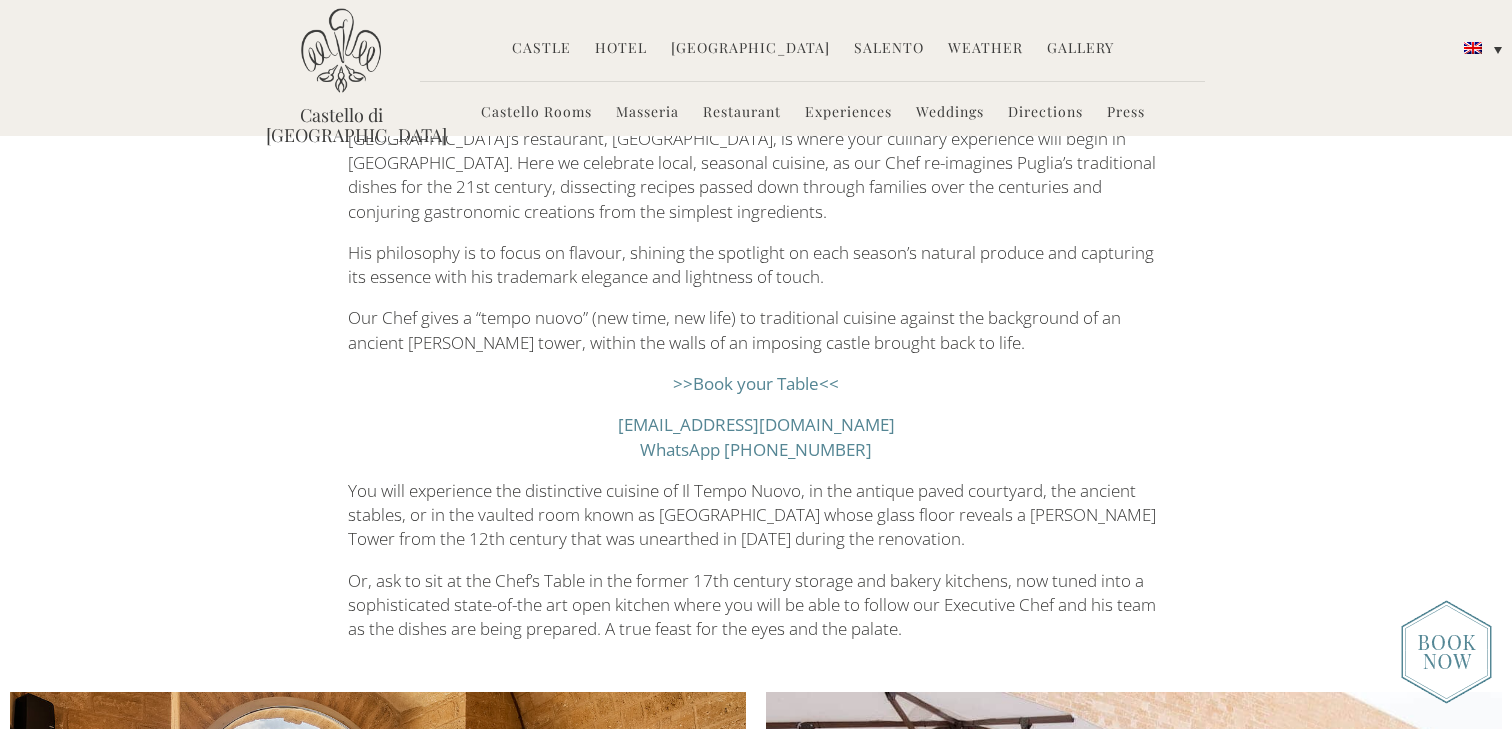 scroll, scrollTop: 0, scrollLeft: 0, axis: both 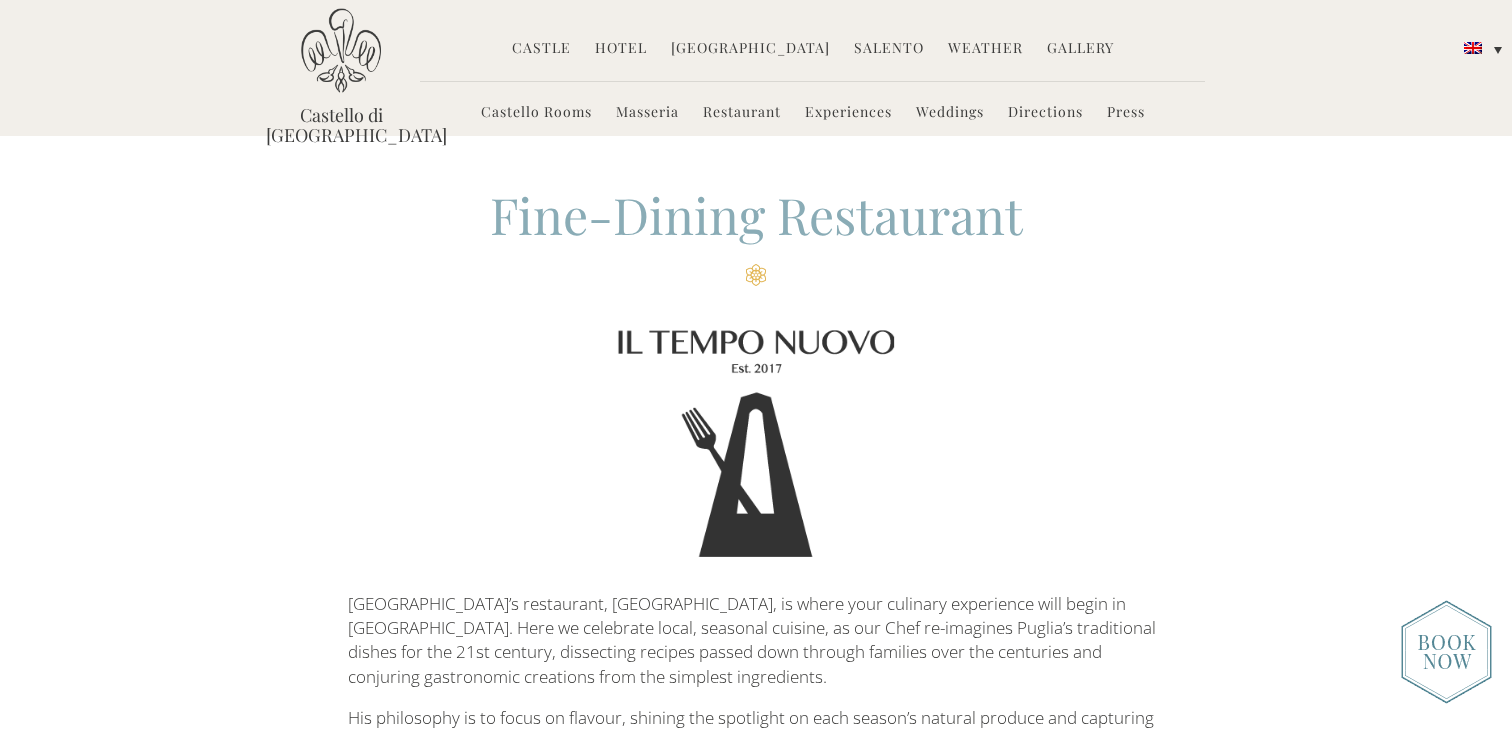 click on "Castello Rooms" at bounding box center [536, 113] 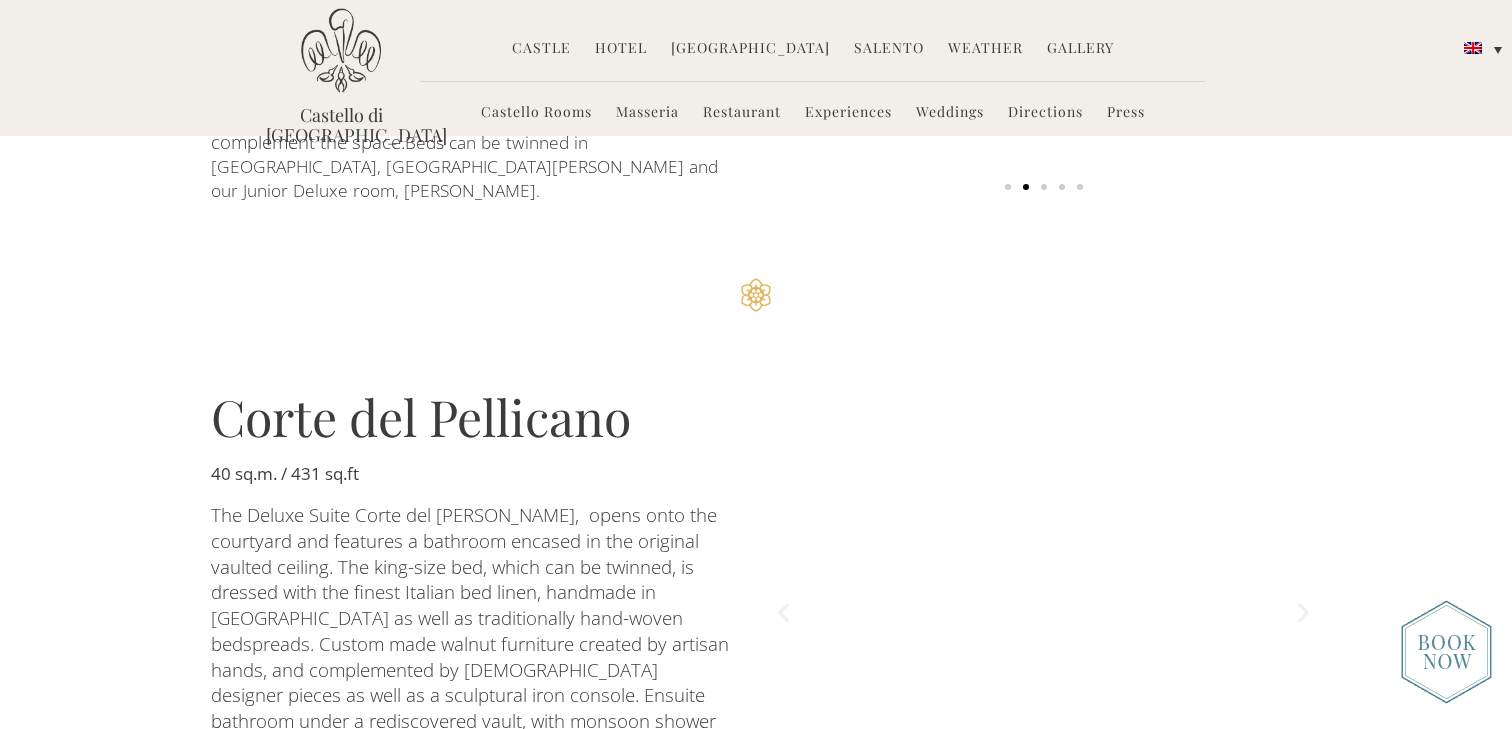 scroll, scrollTop: 2038, scrollLeft: 0, axis: vertical 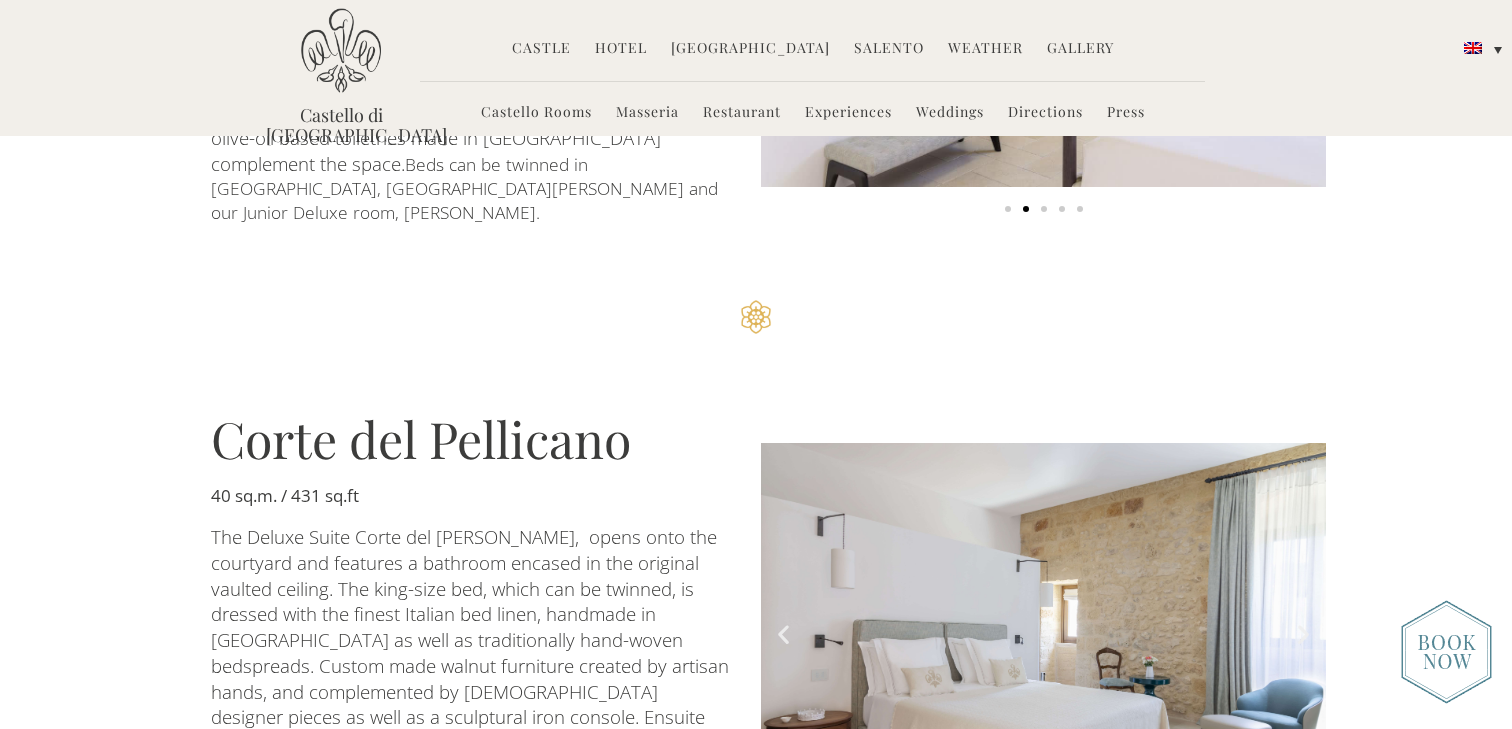 click on "Weddings" at bounding box center (950, 113) 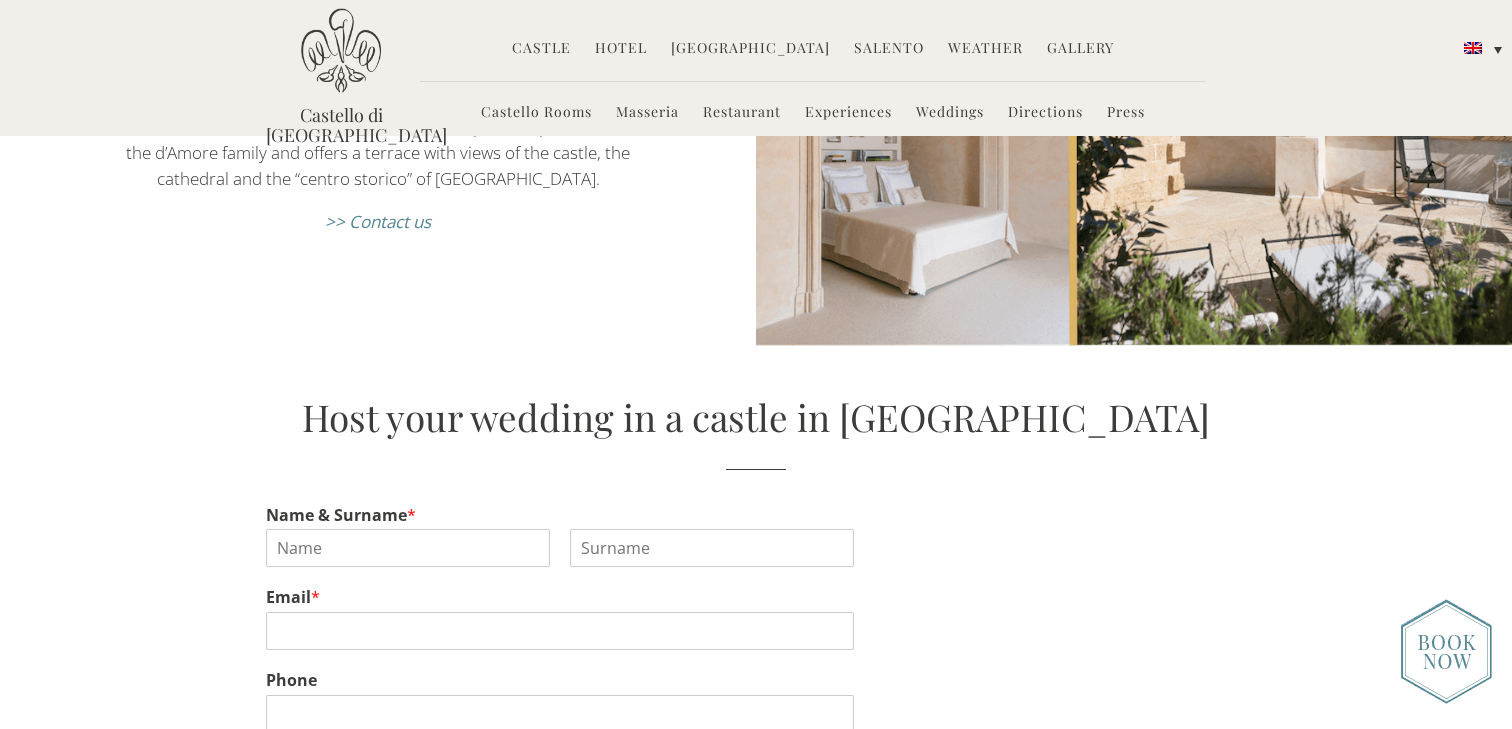 scroll, scrollTop: 2980, scrollLeft: 0, axis: vertical 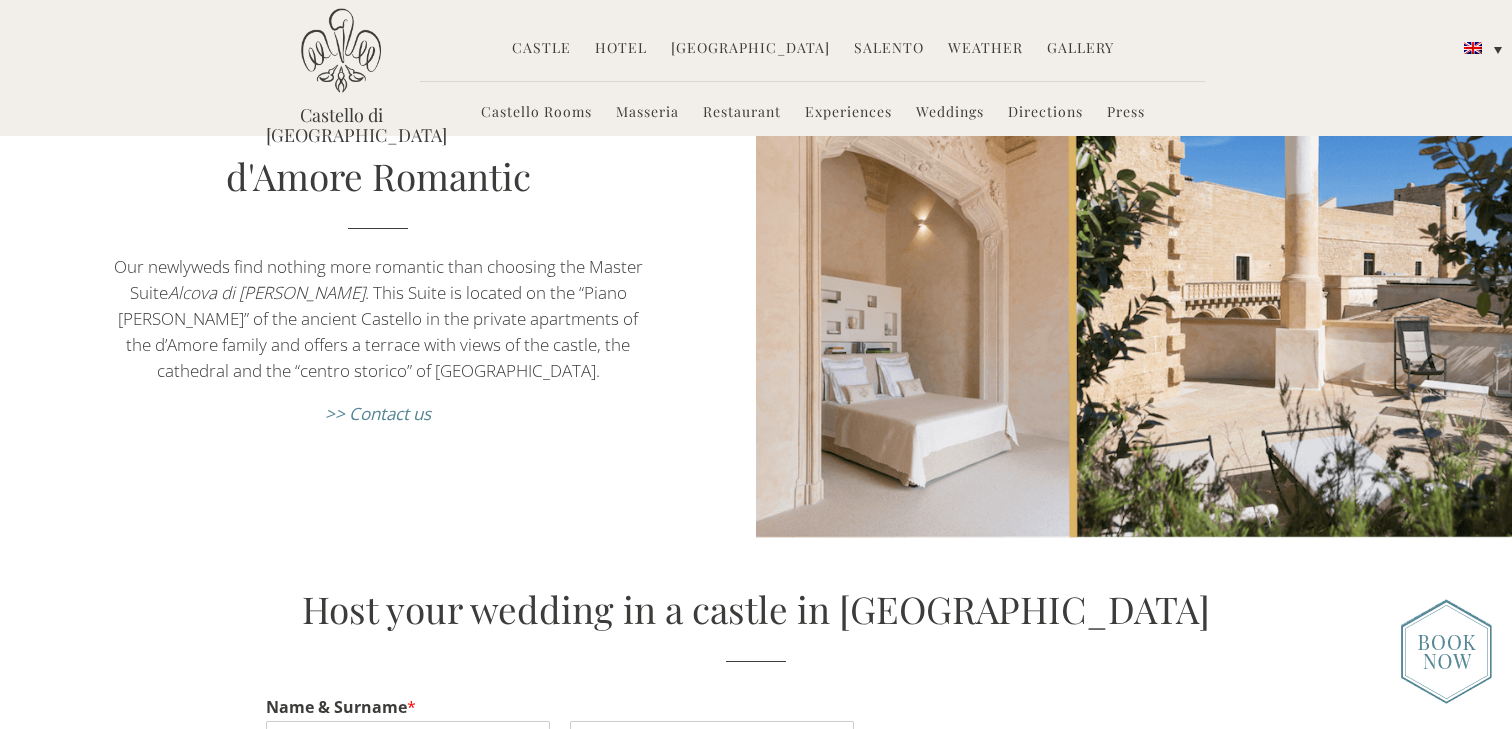 click on "Experiences" at bounding box center (848, 113) 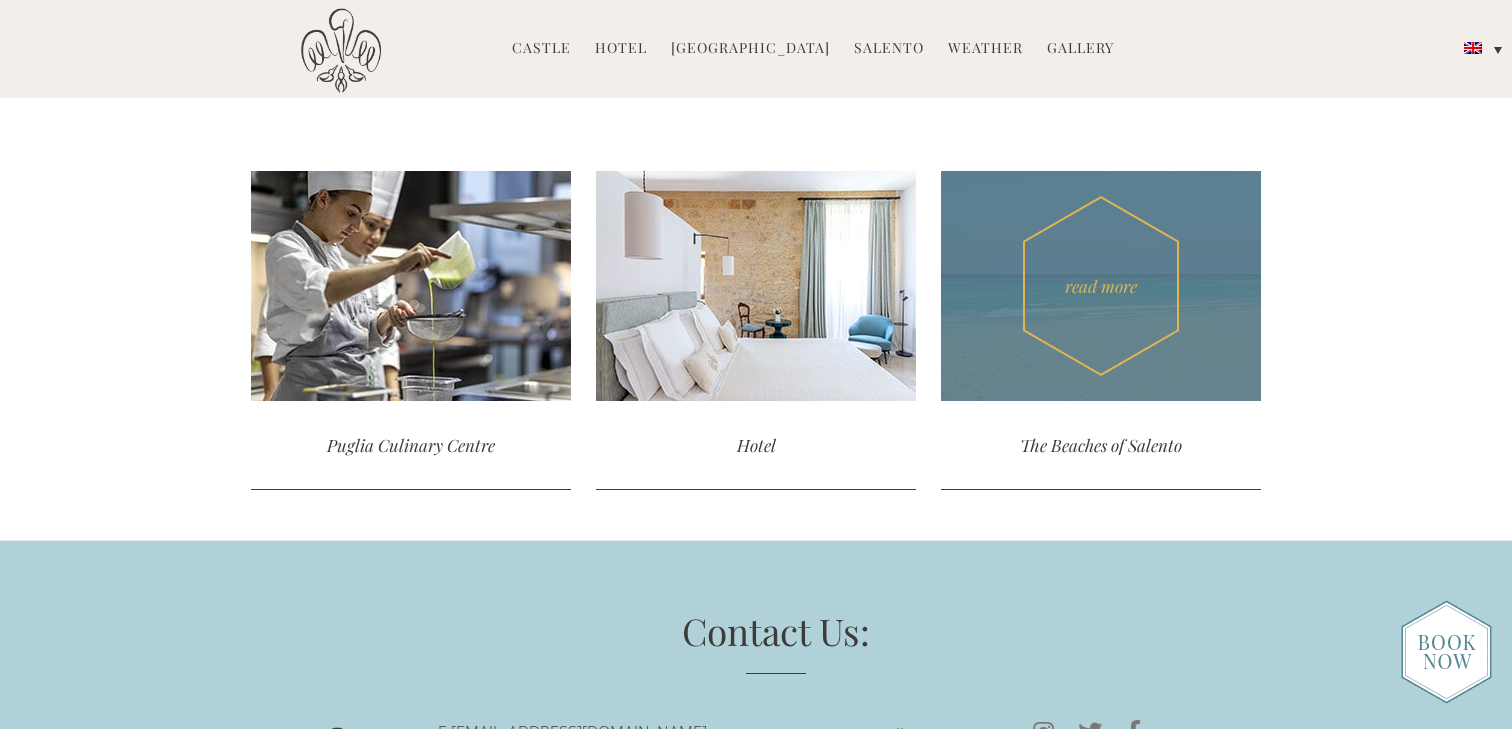 scroll, scrollTop: 6315, scrollLeft: 0, axis: vertical 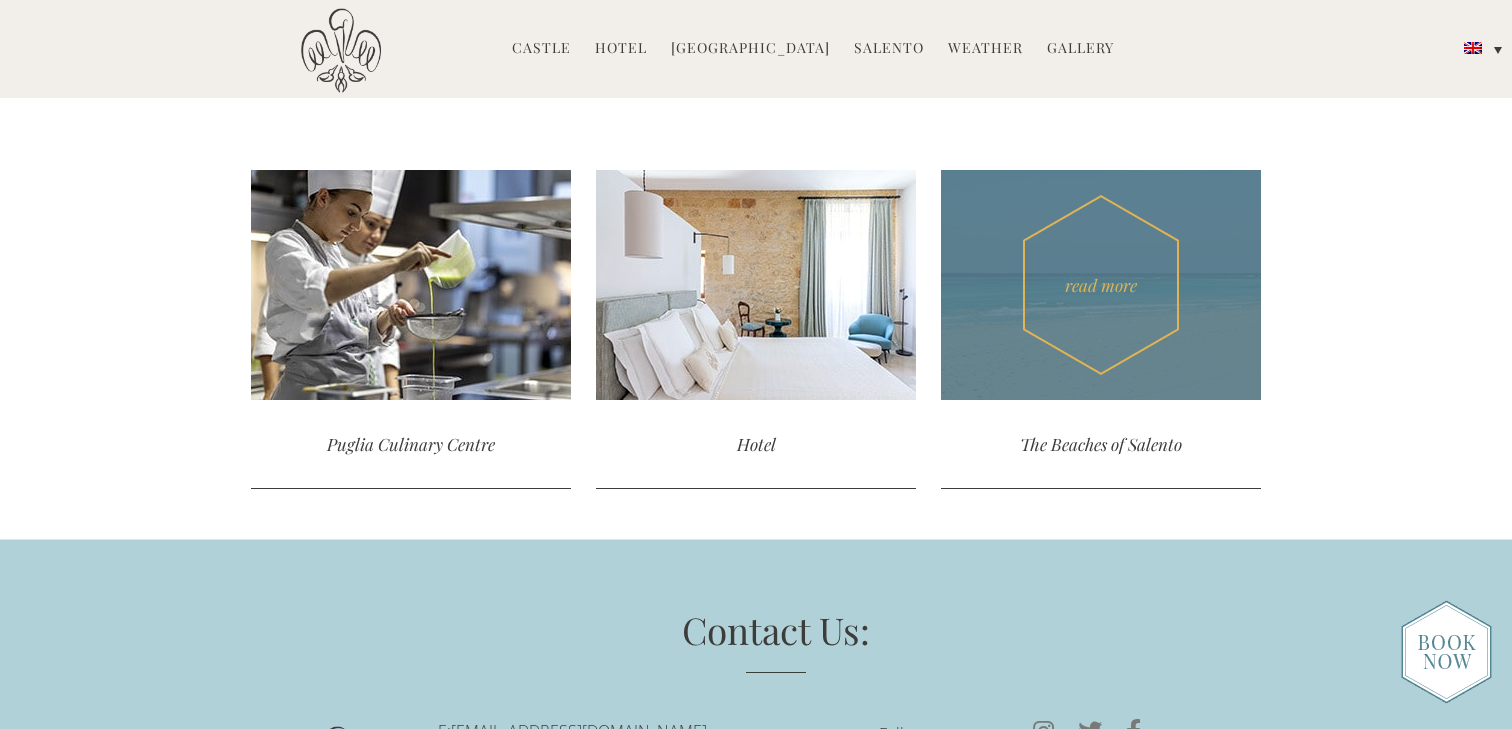 click on "read more" at bounding box center [1101, 285] 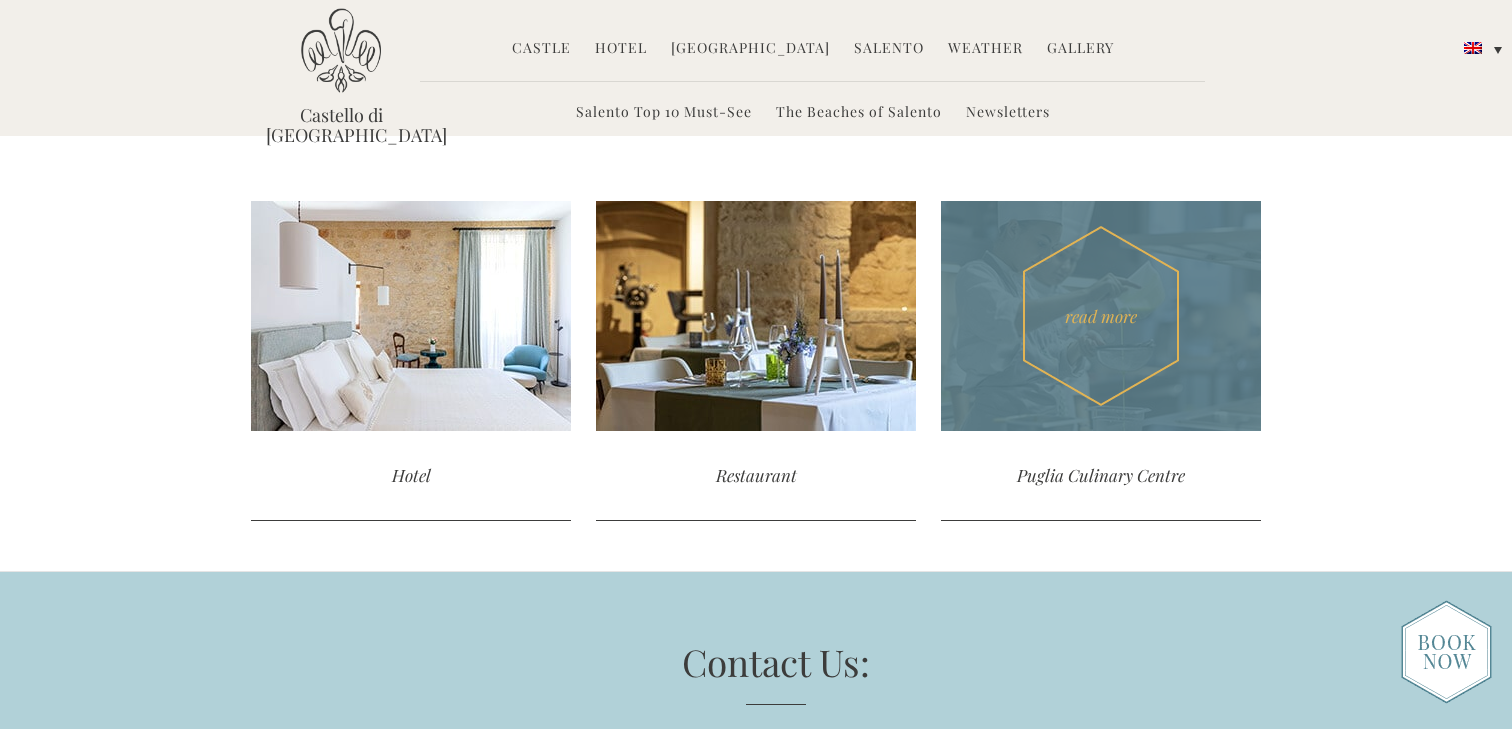 scroll, scrollTop: 1548, scrollLeft: 0, axis: vertical 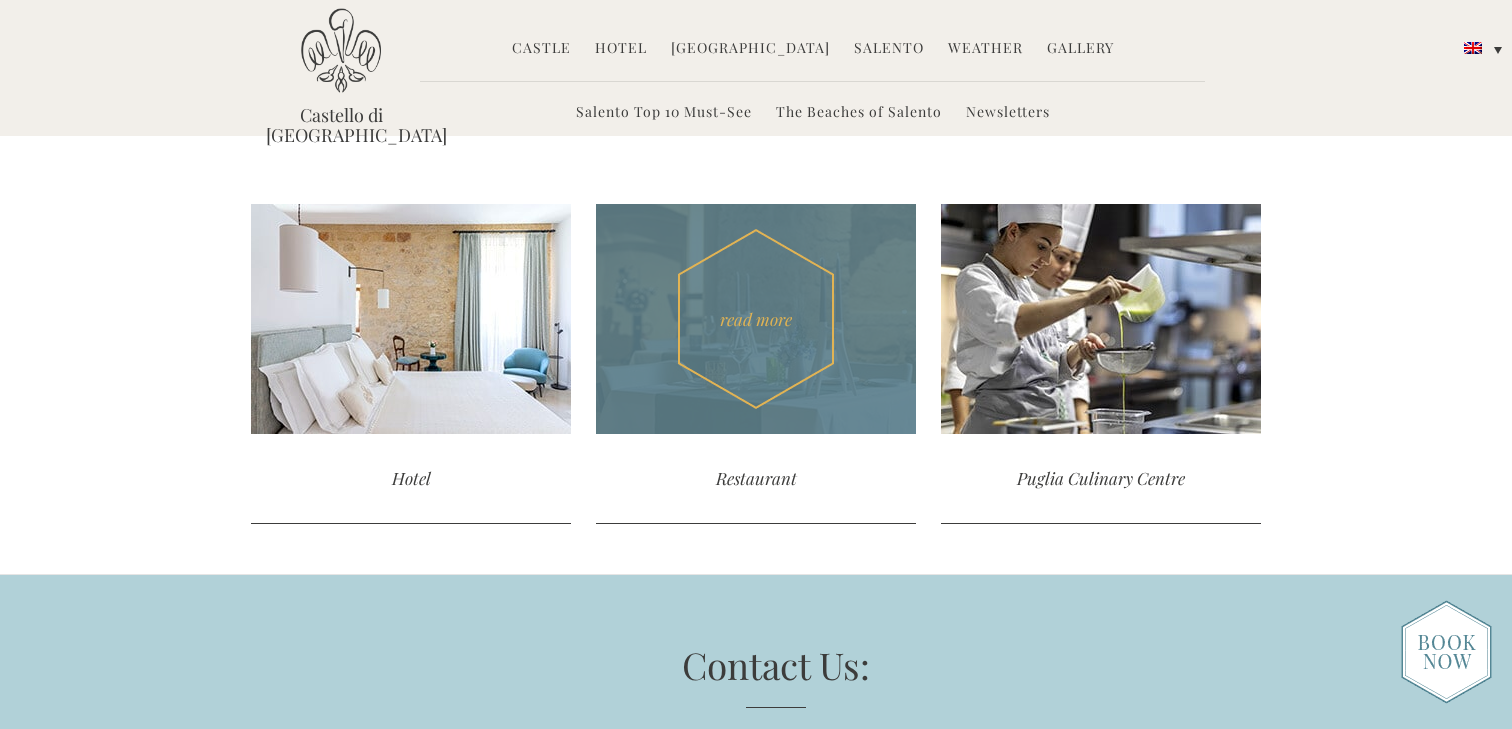 click on "read more" at bounding box center [756, 319] 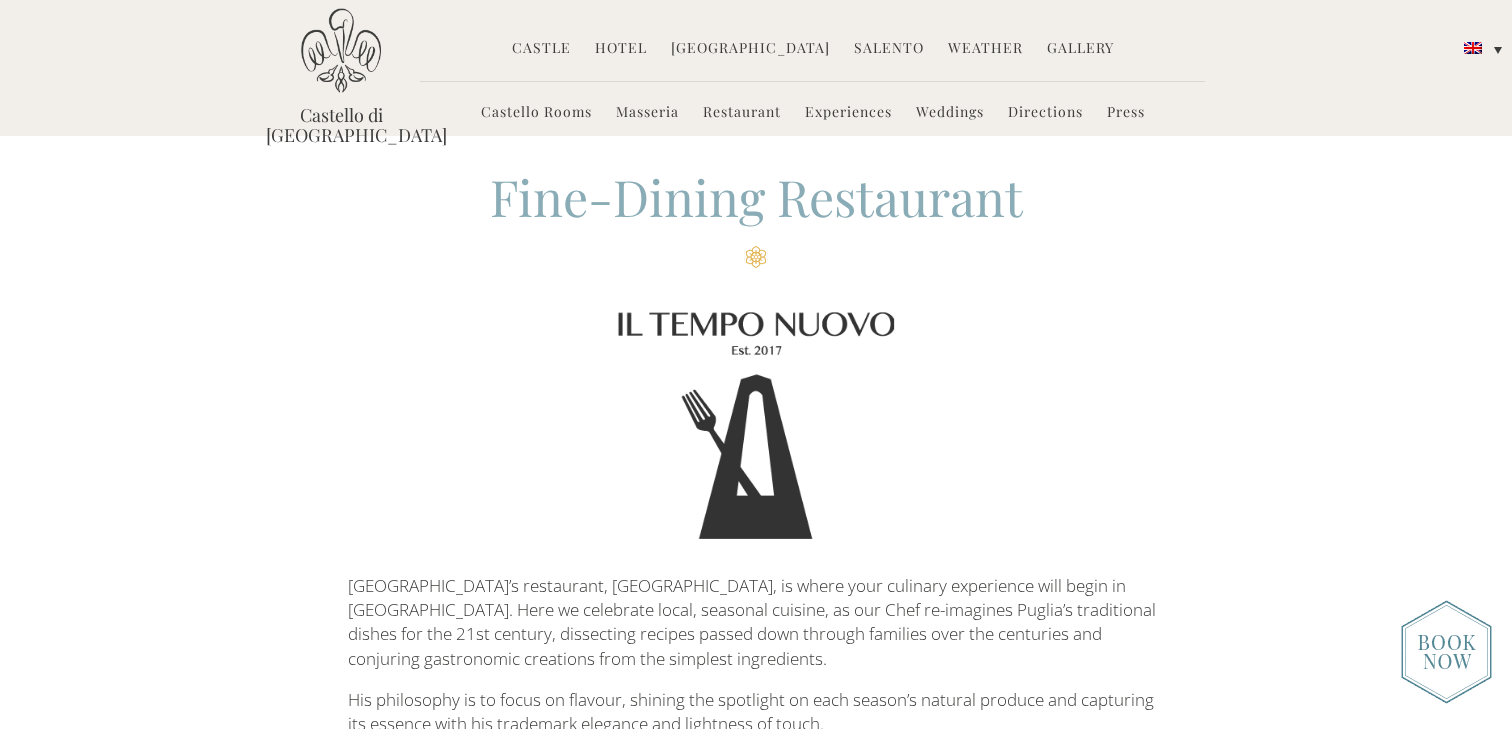 scroll, scrollTop: 0, scrollLeft: 0, axis: both 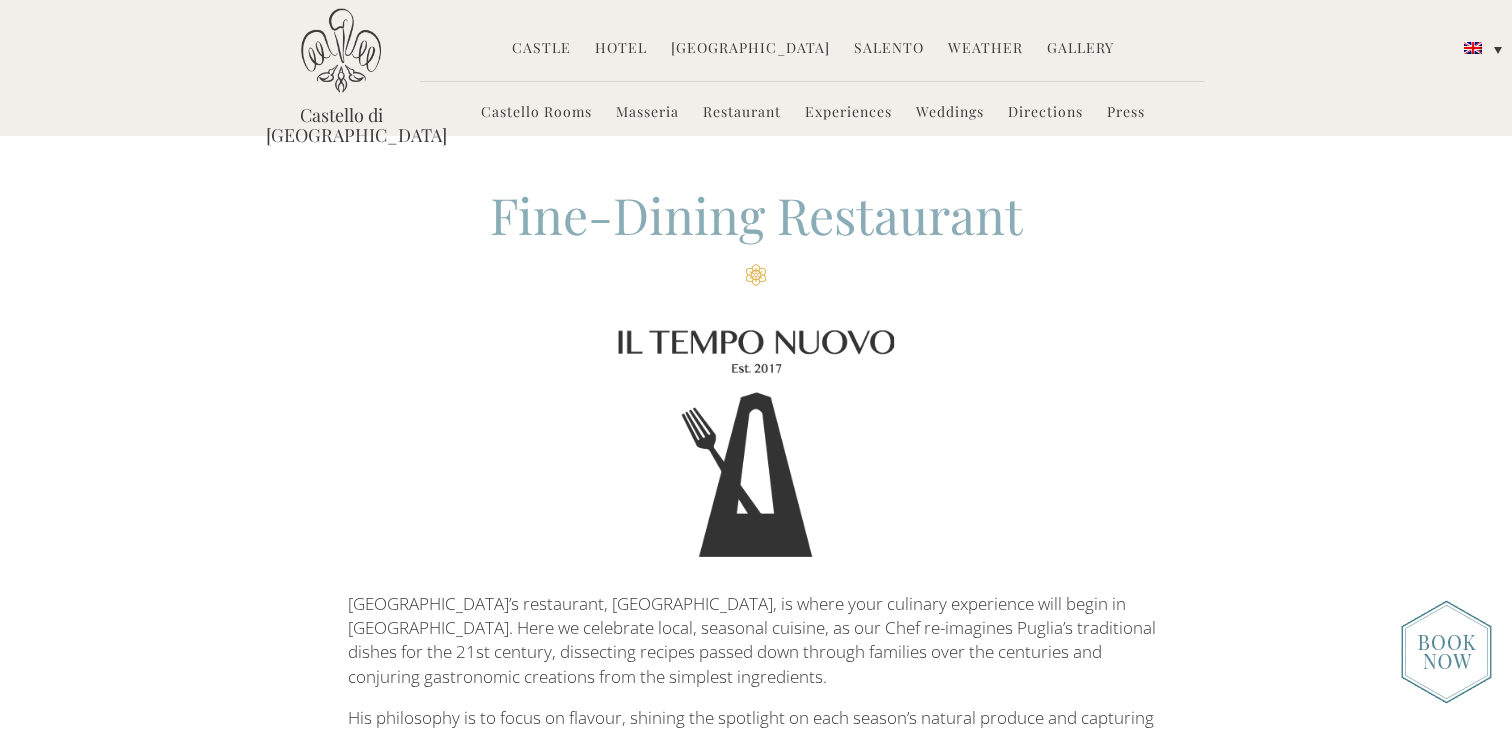 click at bounding box center [756, 444] 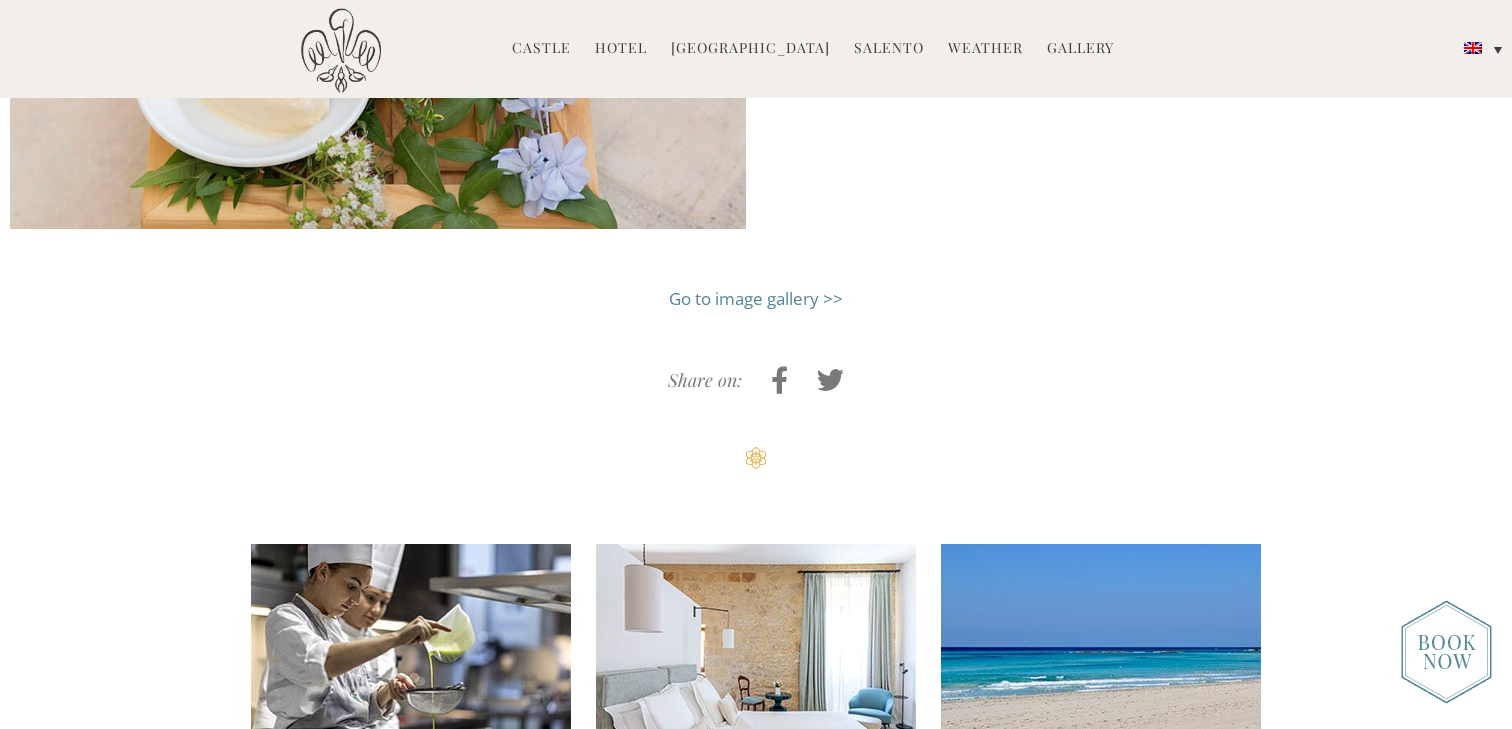 scroll, scrollTop: 4410, scrollLeft: 0, axis: vertical 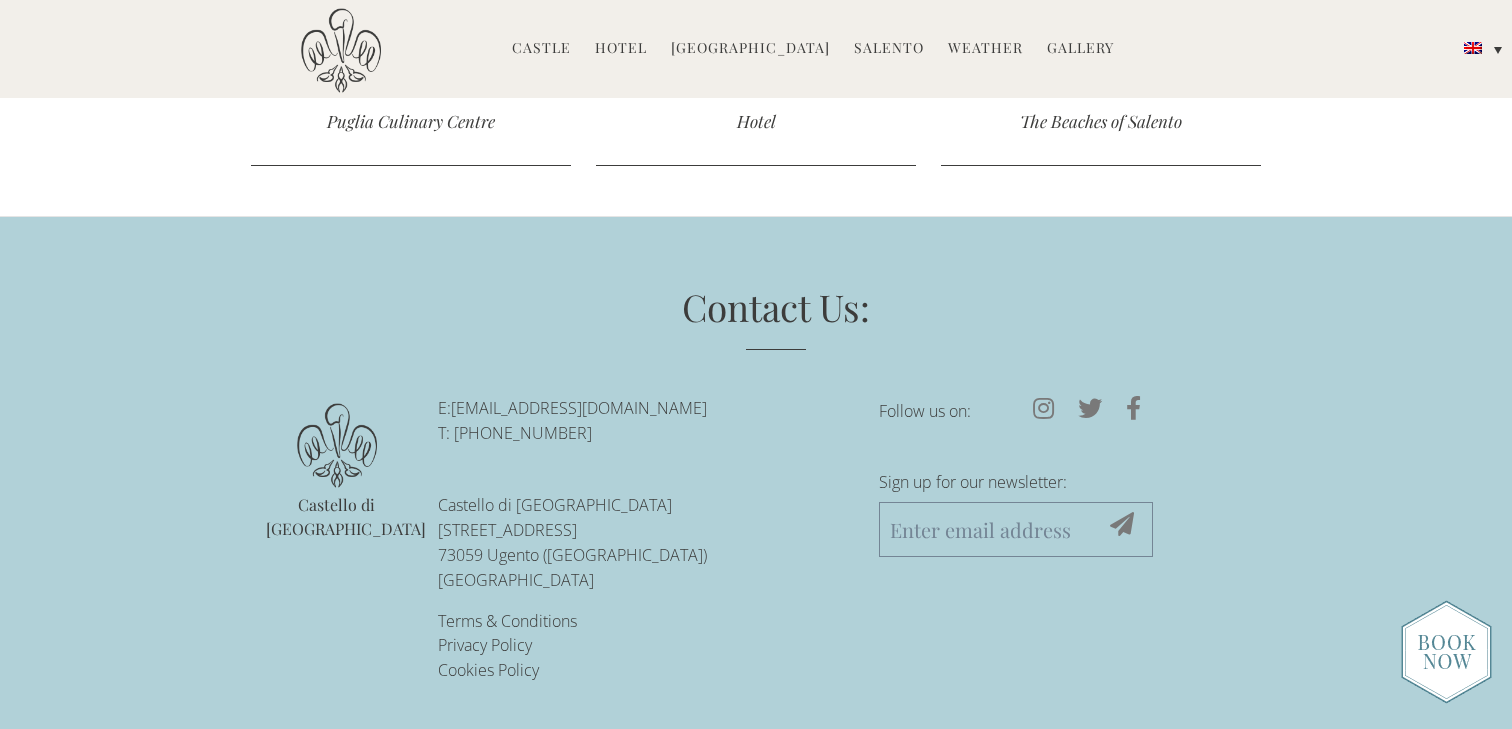 click on "Weather" at bounding box center (985, 49) 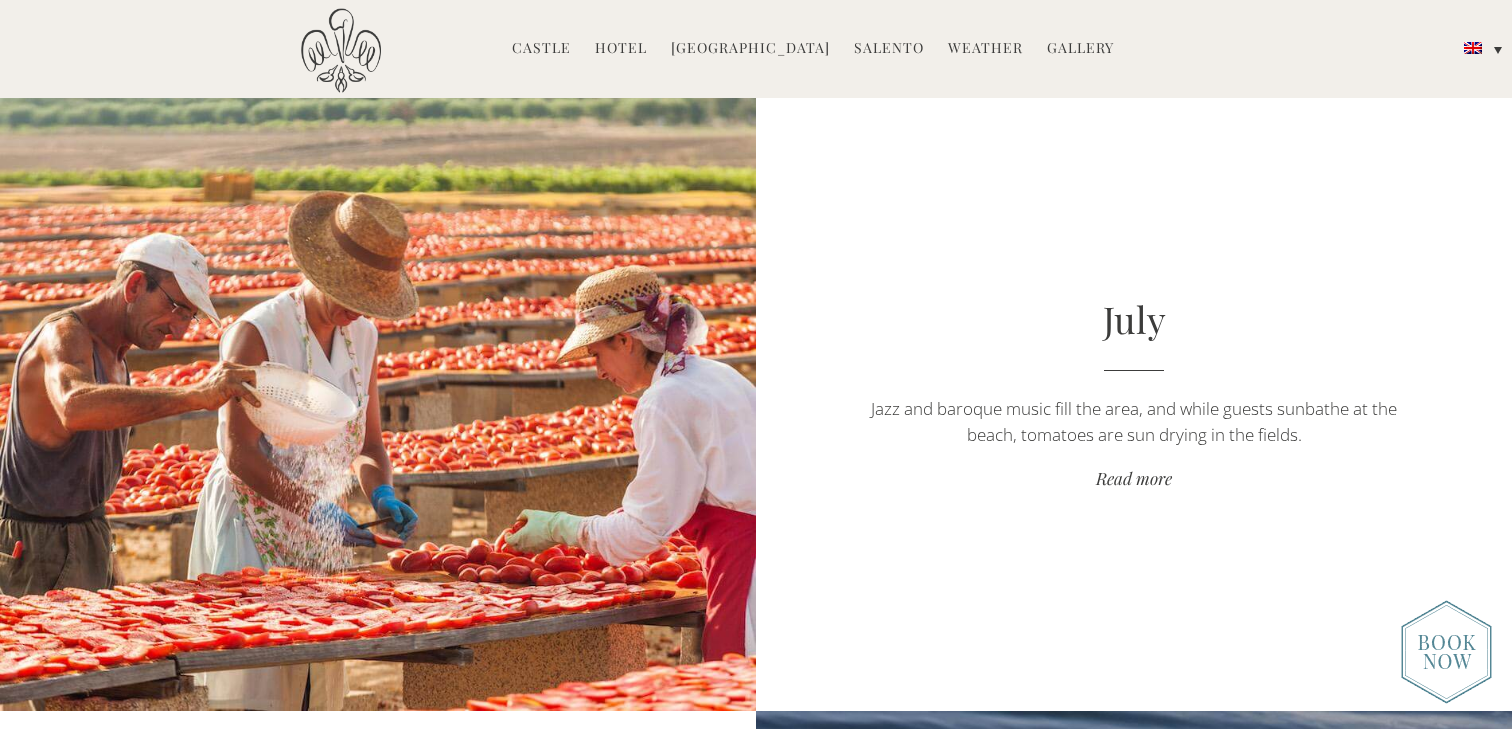 scroll, scrollTop: 4638, scrollLeft: 0, axis: vertical 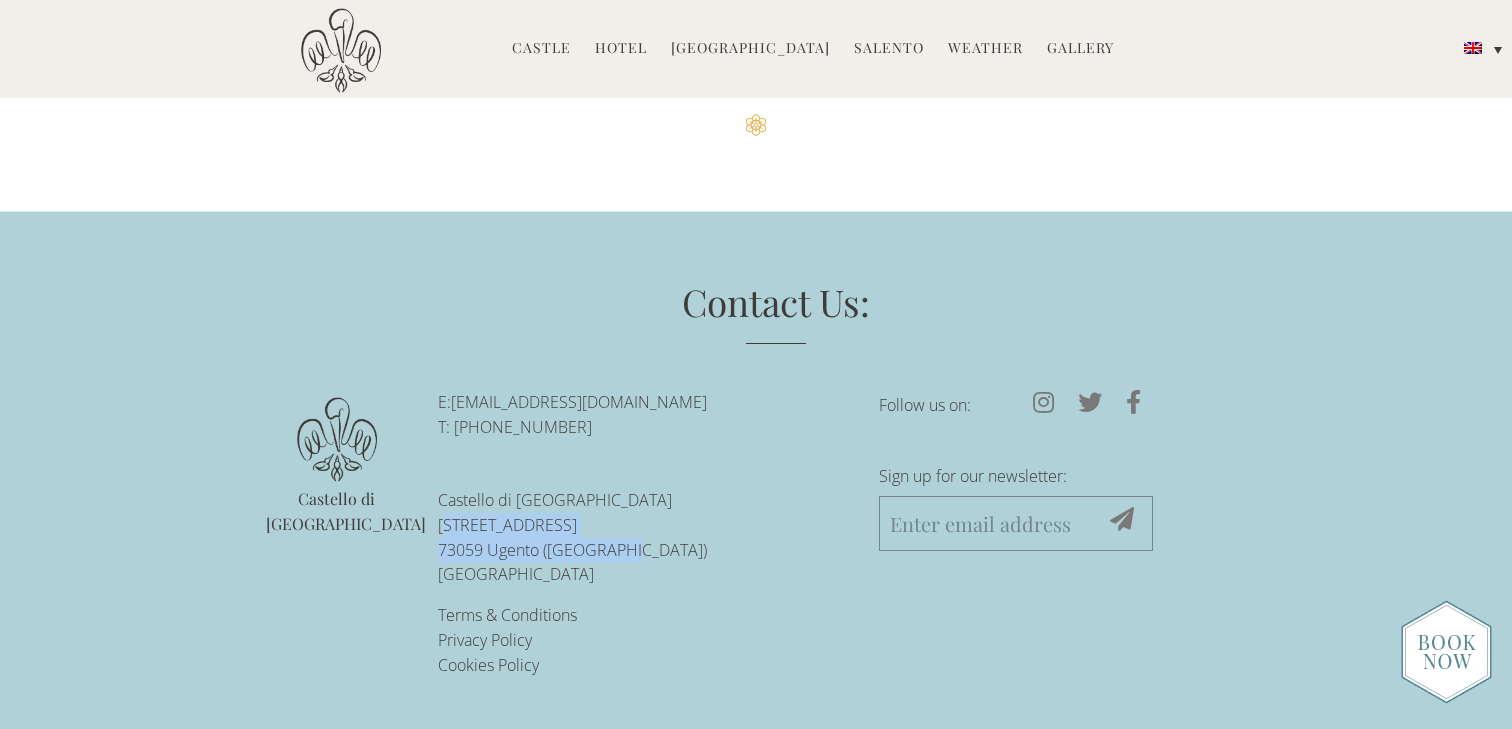 drag, startPoint x: 634, startPoint y: 542, endPoint x: 428, endPoint y: 526, distance: 206.62042 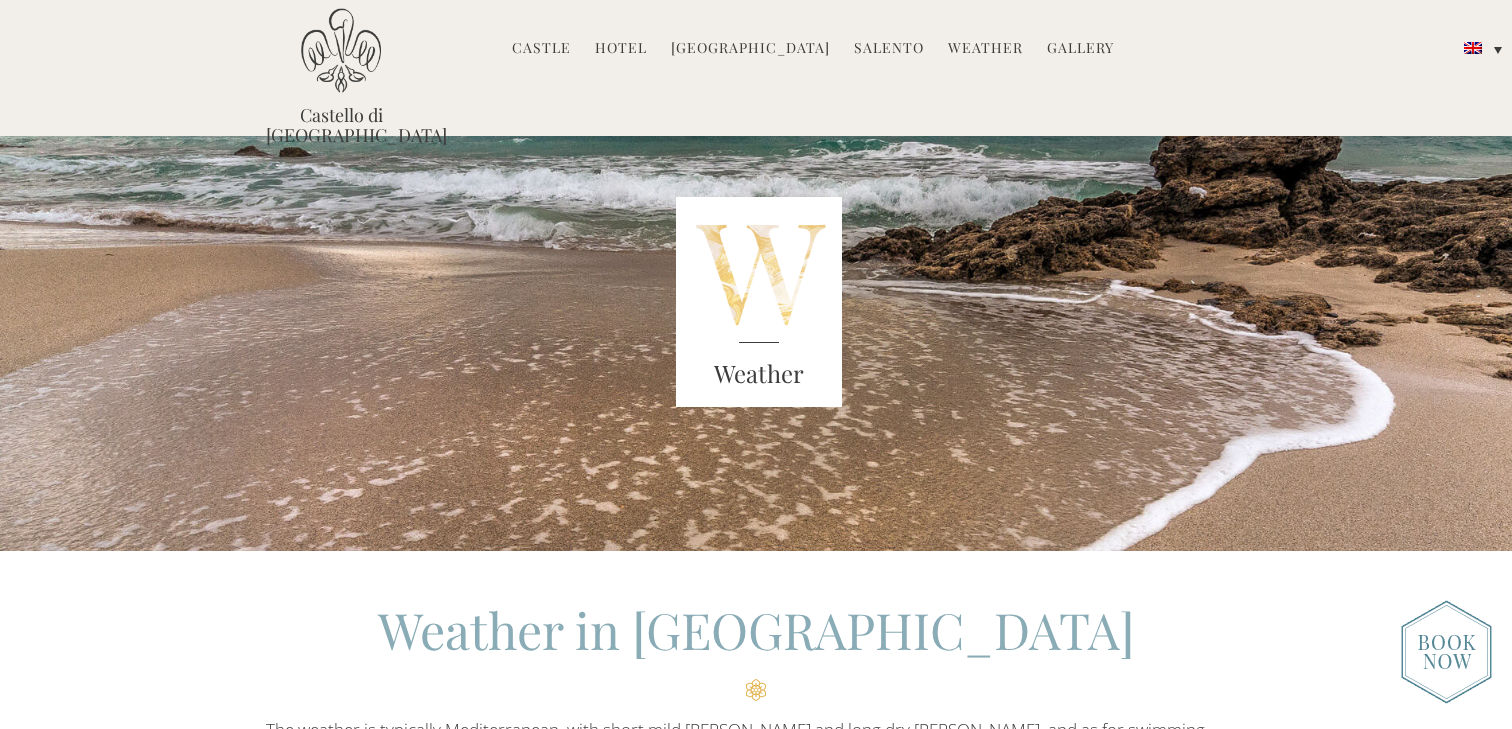 scroll, scrollTop: 0, scrollLeft: 0, axis: both 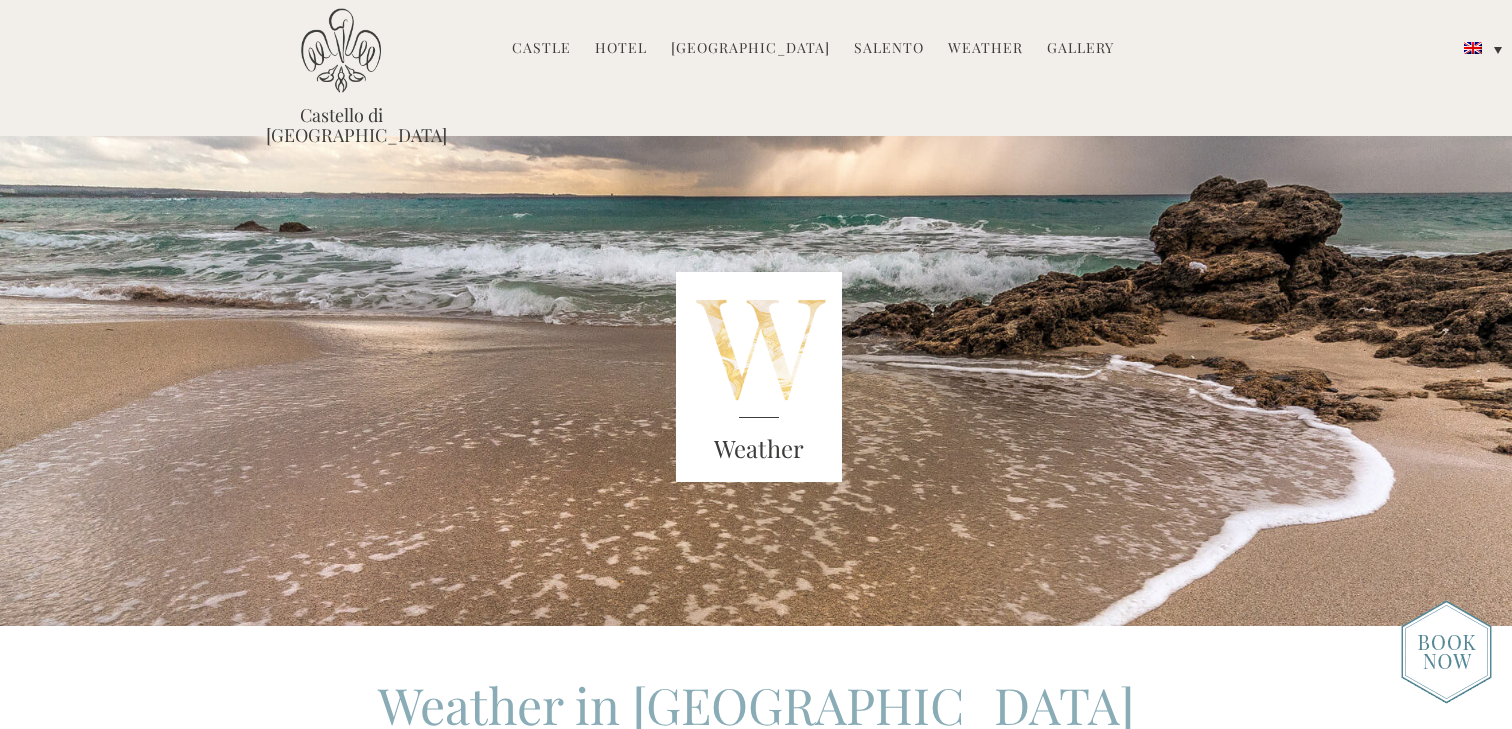 click on "Hotel" at bounding box center [621, 49] 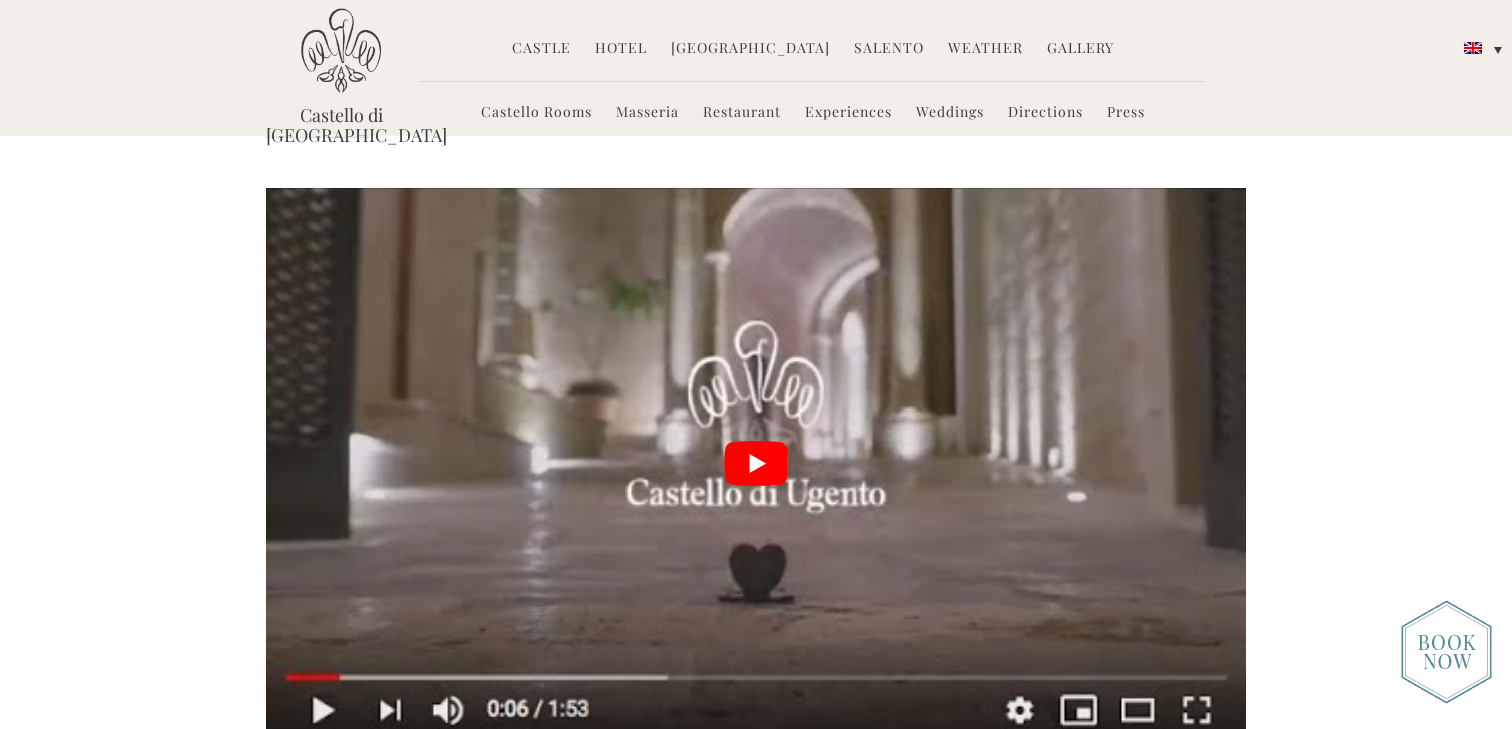 scroll, scrollTop: 4765, scrollLeft: 0, axis: vertical 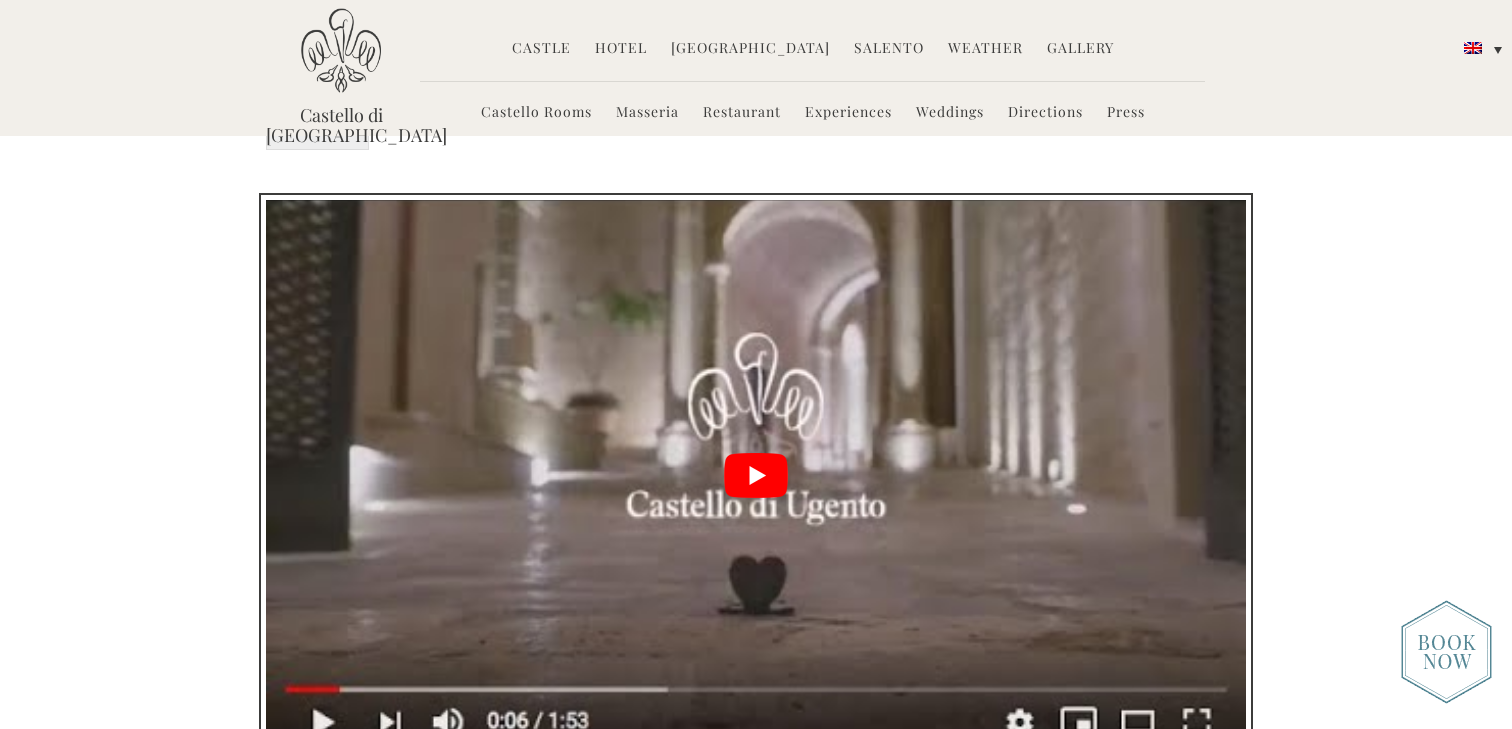 click at bounding box center (756, 475) 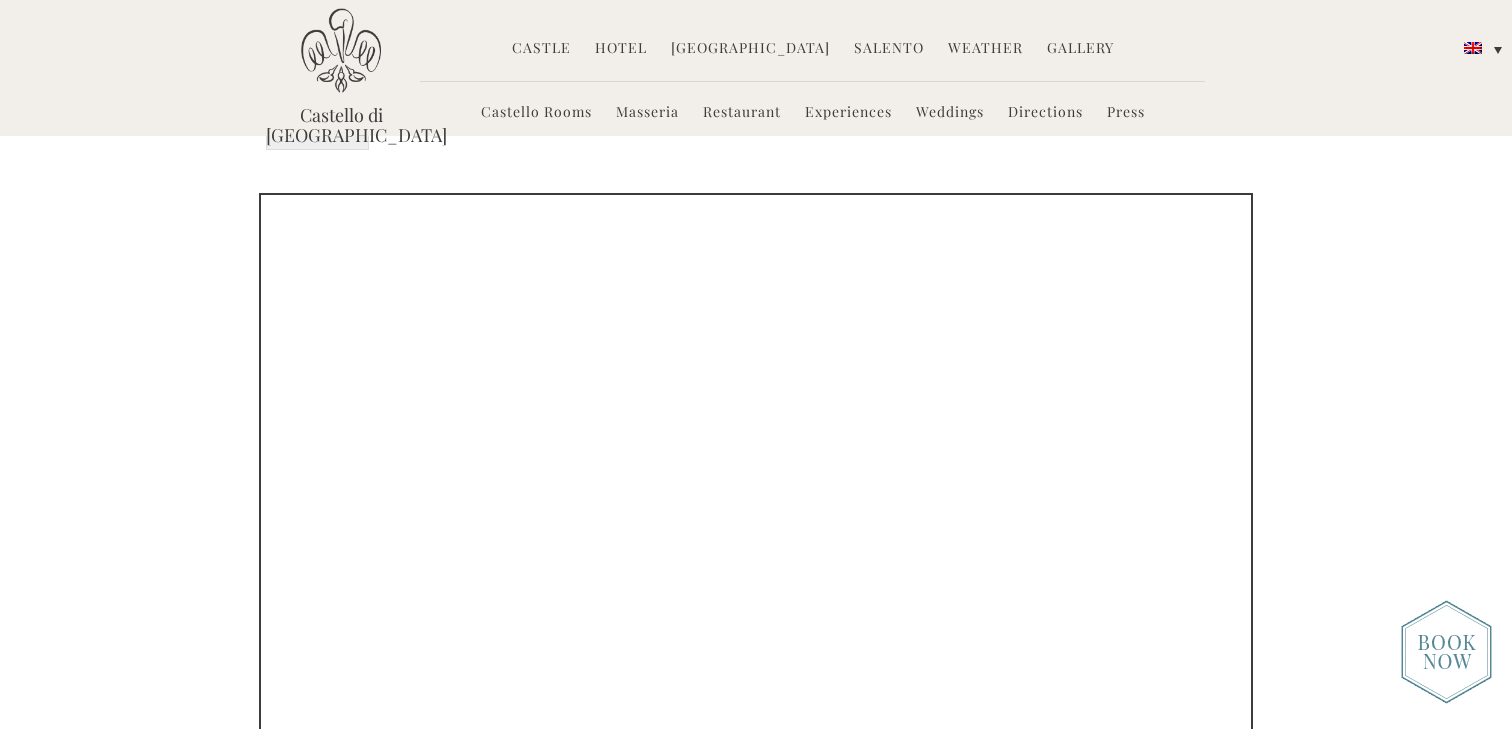 scroll, scrollTop: 4678, scrollLeft: 0, axis: vertical 